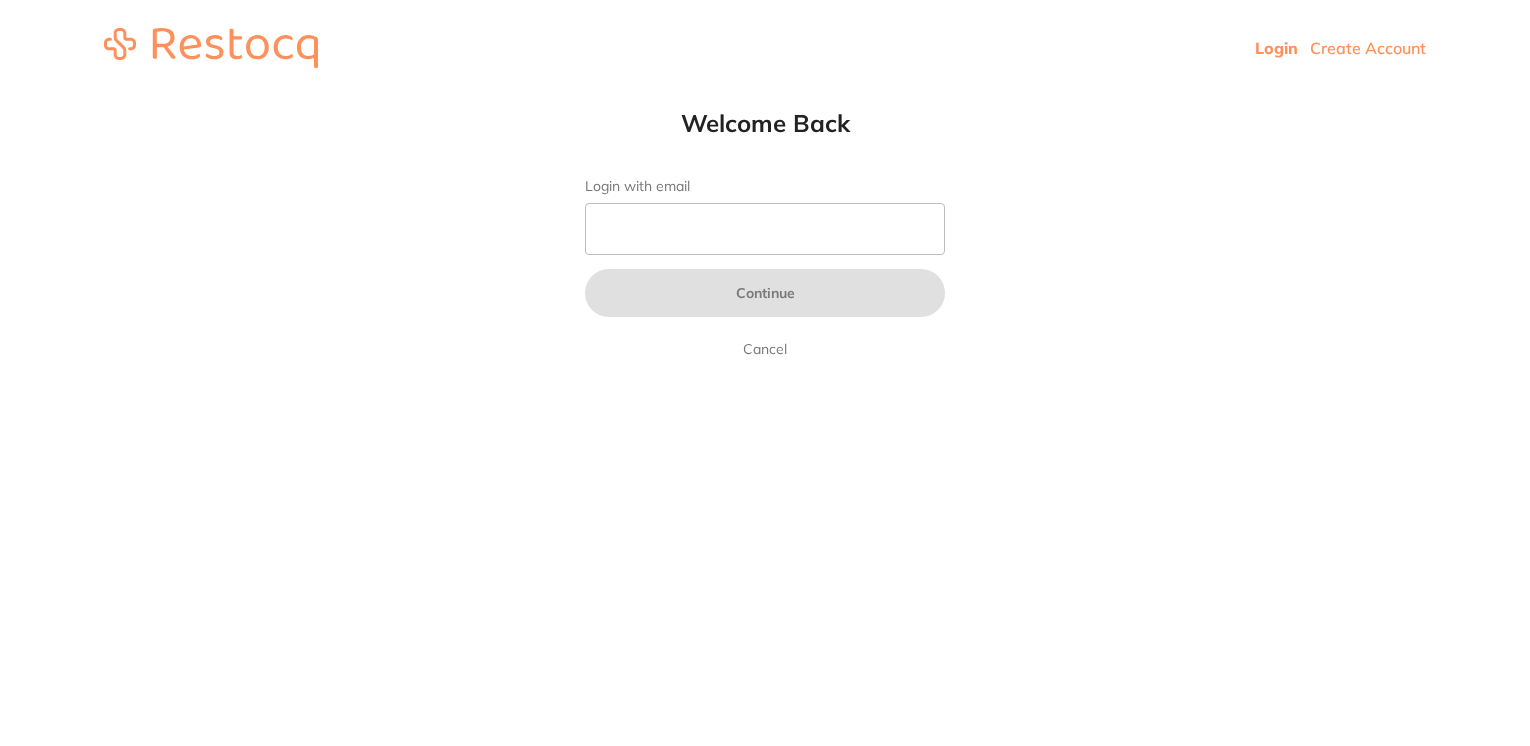 scroll, scrollTop: 0, scrollLeft: 0, axis: both 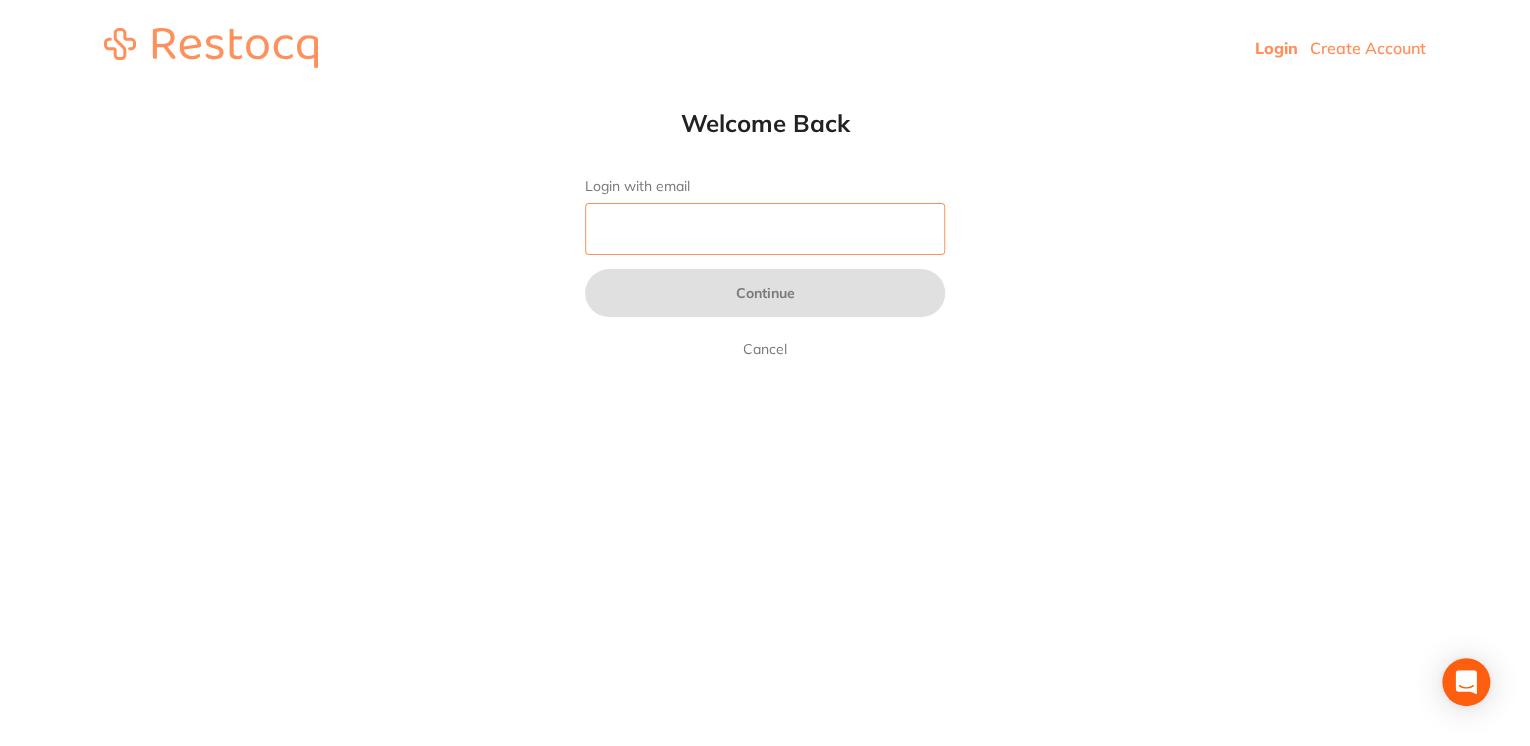 click on "Login with email" at bounding box center (765, 229) 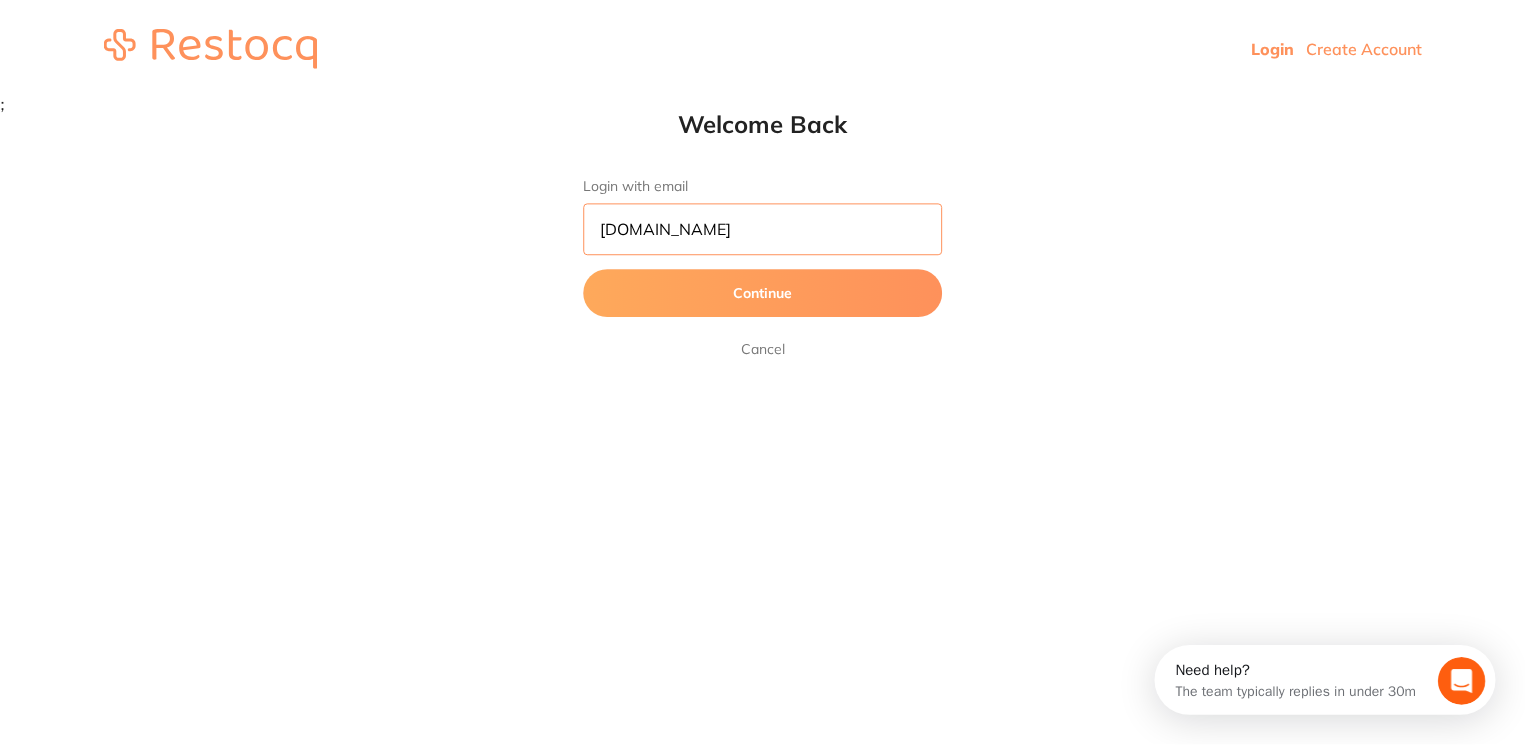 scroll, scrollTop: 0, scrollLeft: 0, axis: both 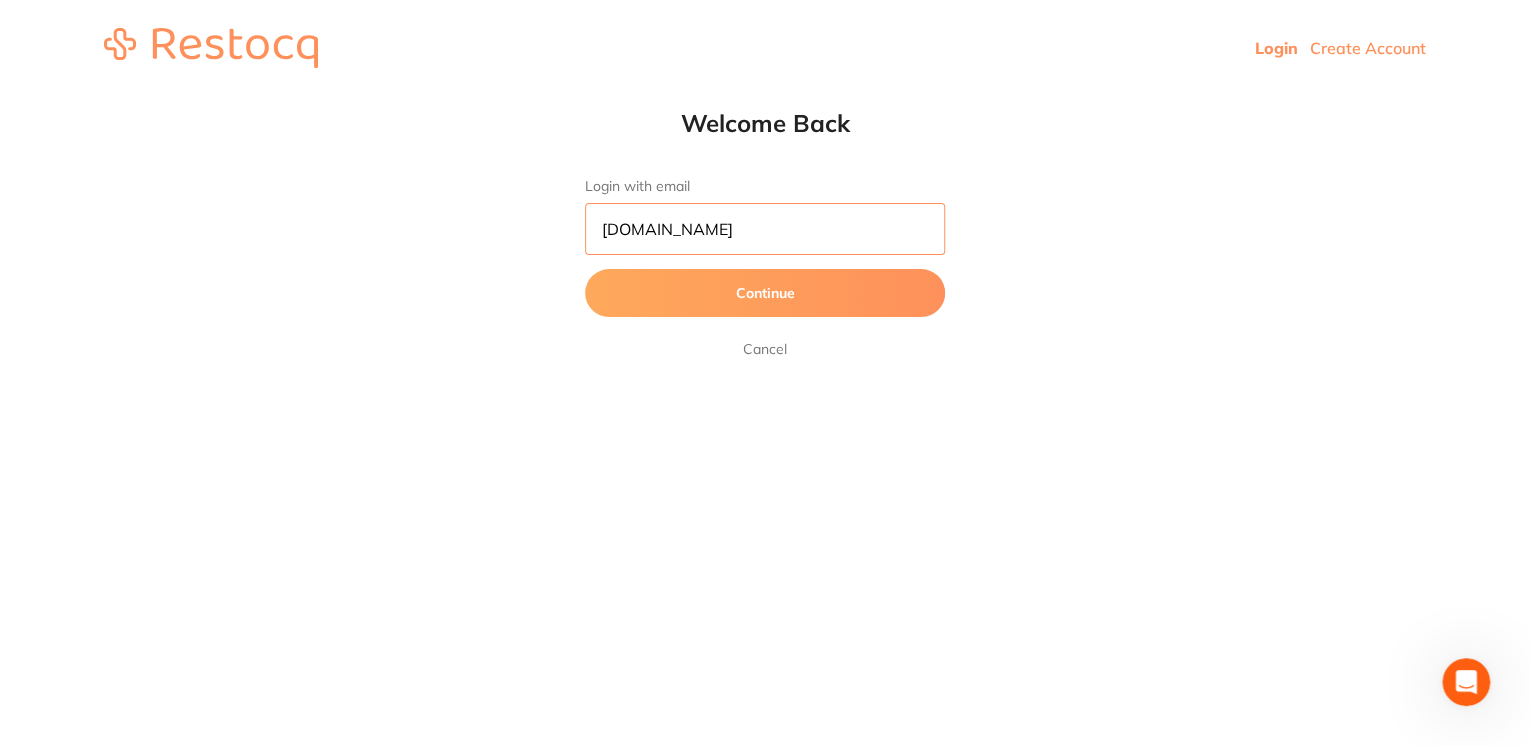 type on "omer.awadalgeed.com" 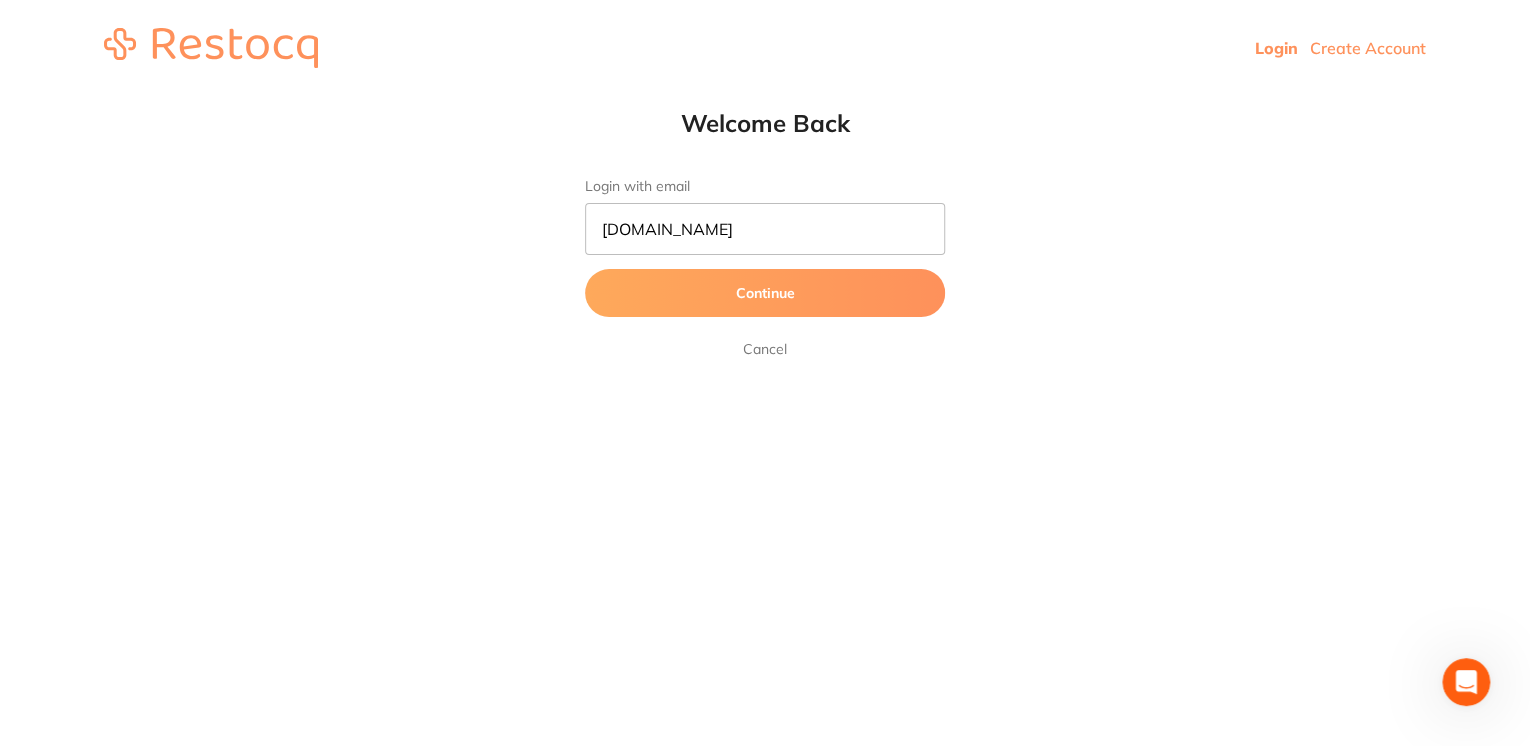 type 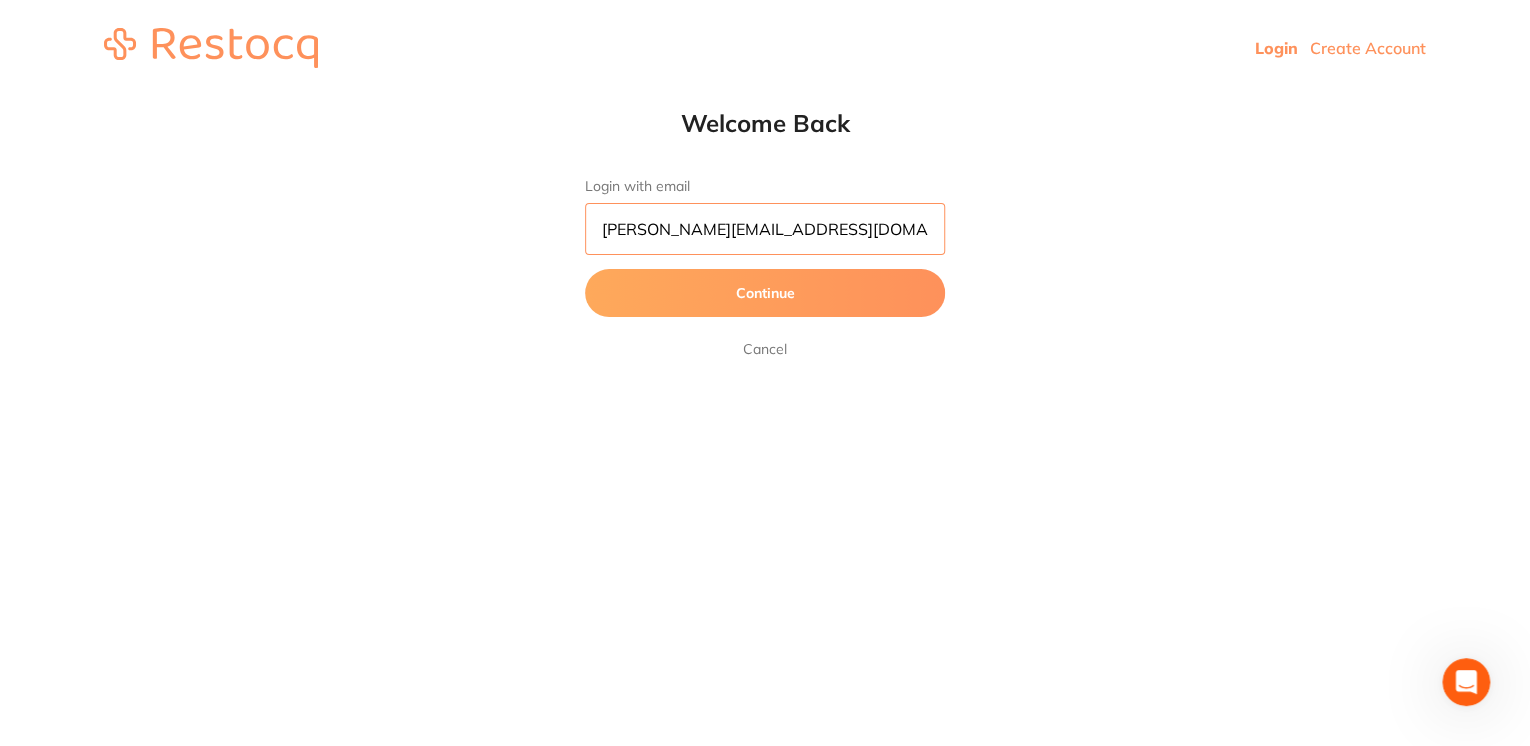 type on "omer.awadalgeed@HOTMAIL.com" 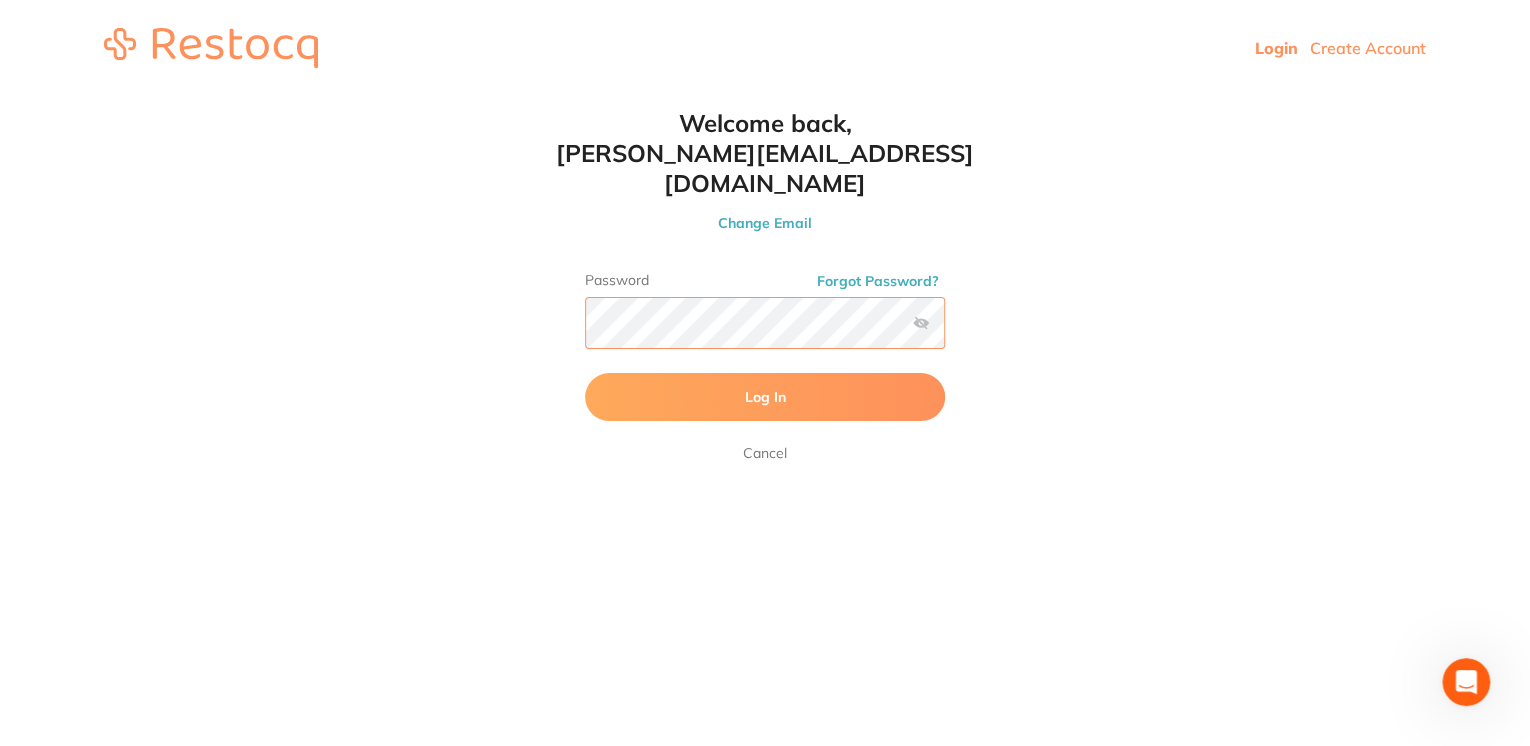 click on "Log In" at bounding box center [765, 397] 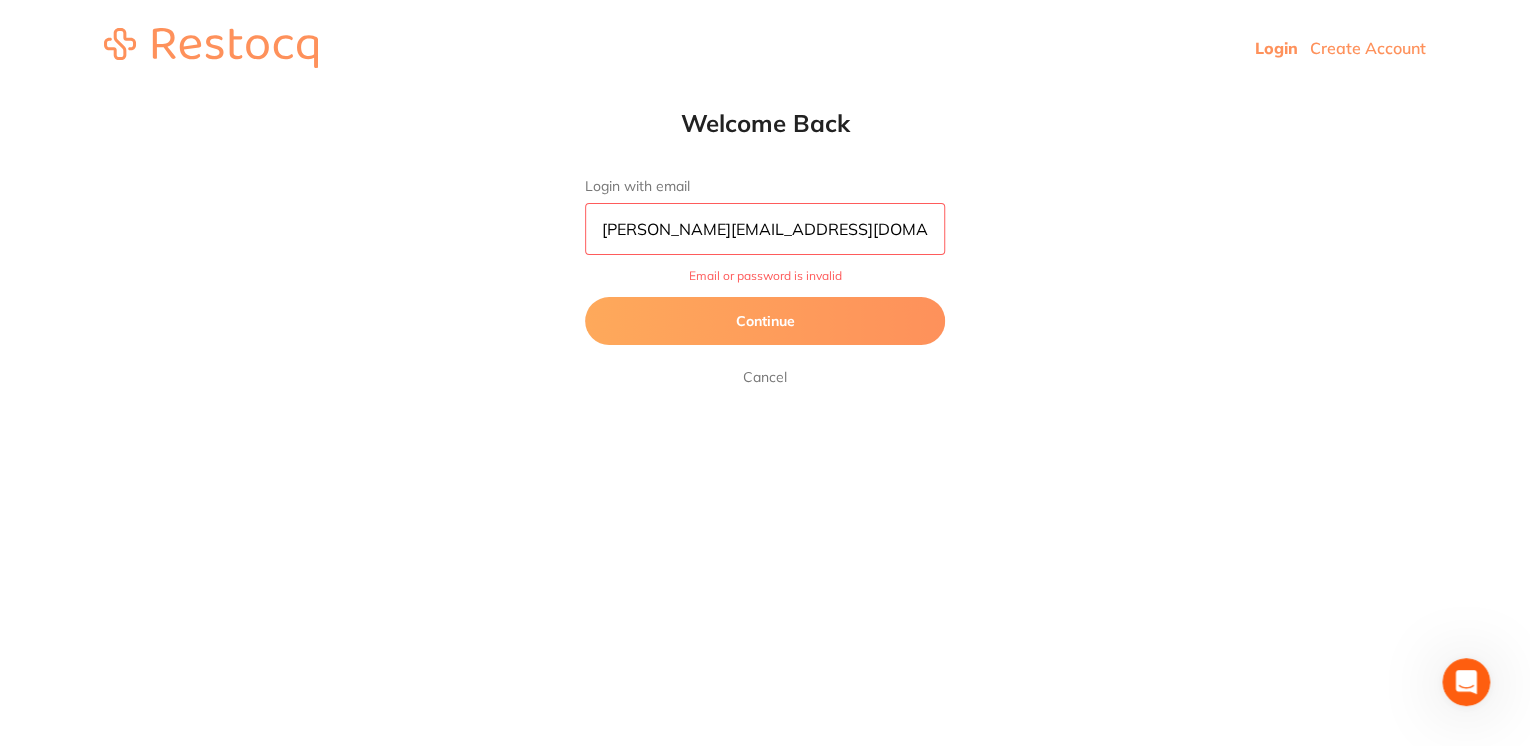 click on "Continue" at bounding box center (765, 321) 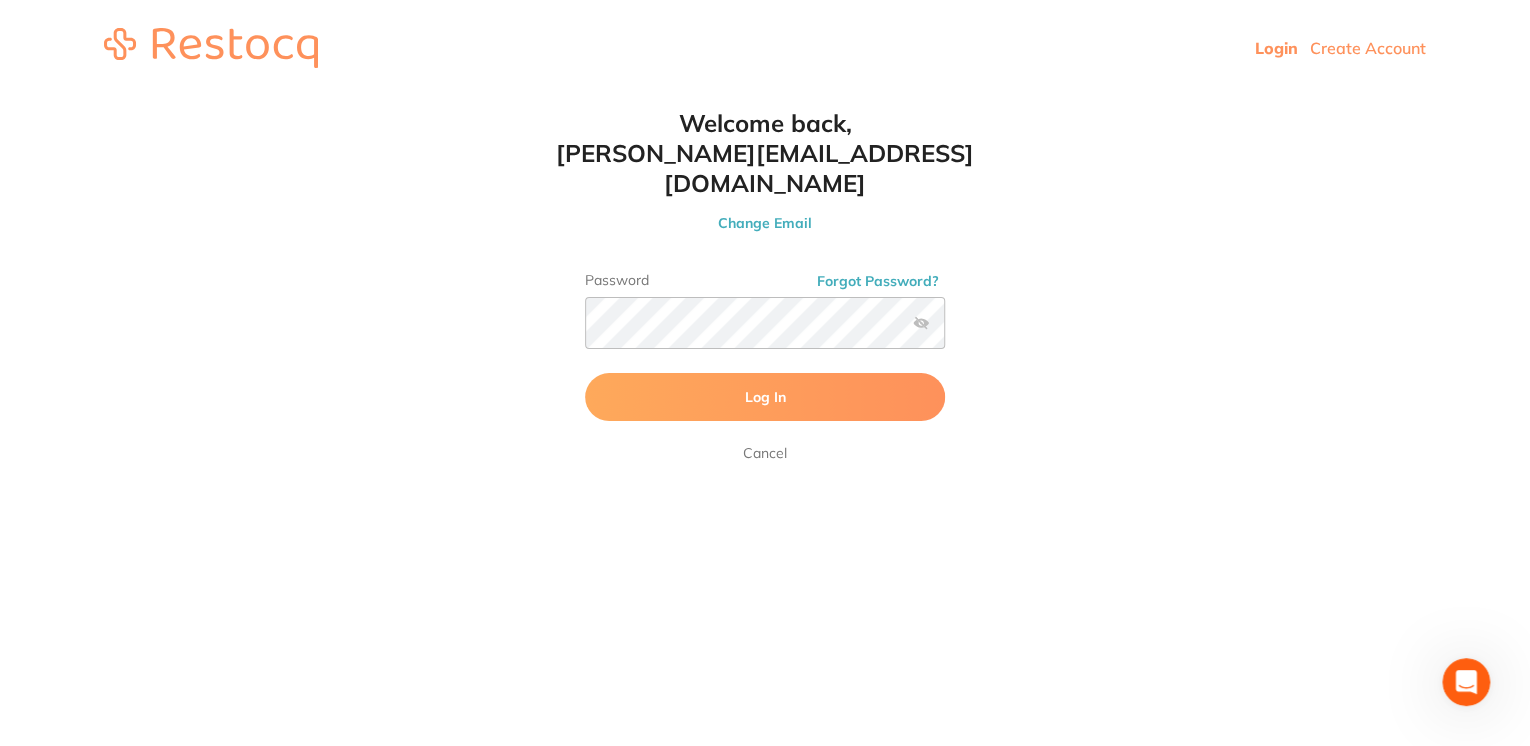click at bounding box center [921, 323] 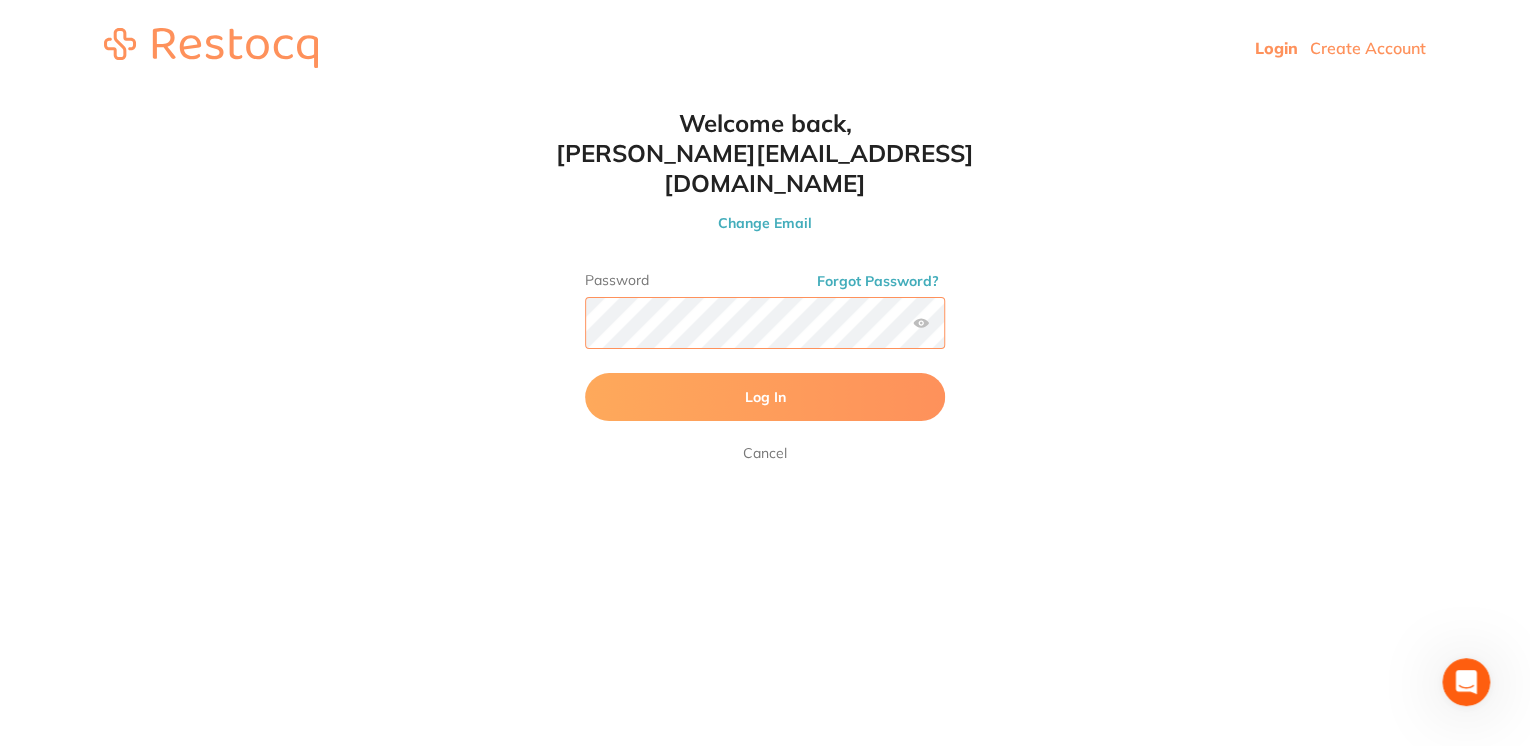 click on "Login Create Account Welcome Back Login with email omer.awadalgeed@HOTMAIL.com Continue Cancel Welcome back, omer.awadalgeed@HOTMAIL.com Change Email Password Forgot Password? Log In Cancel Recover password for omer.awadalgeed@HOTMAIL.com Change Email Send me recovery email Cancel" at bounding box center [765, 48] 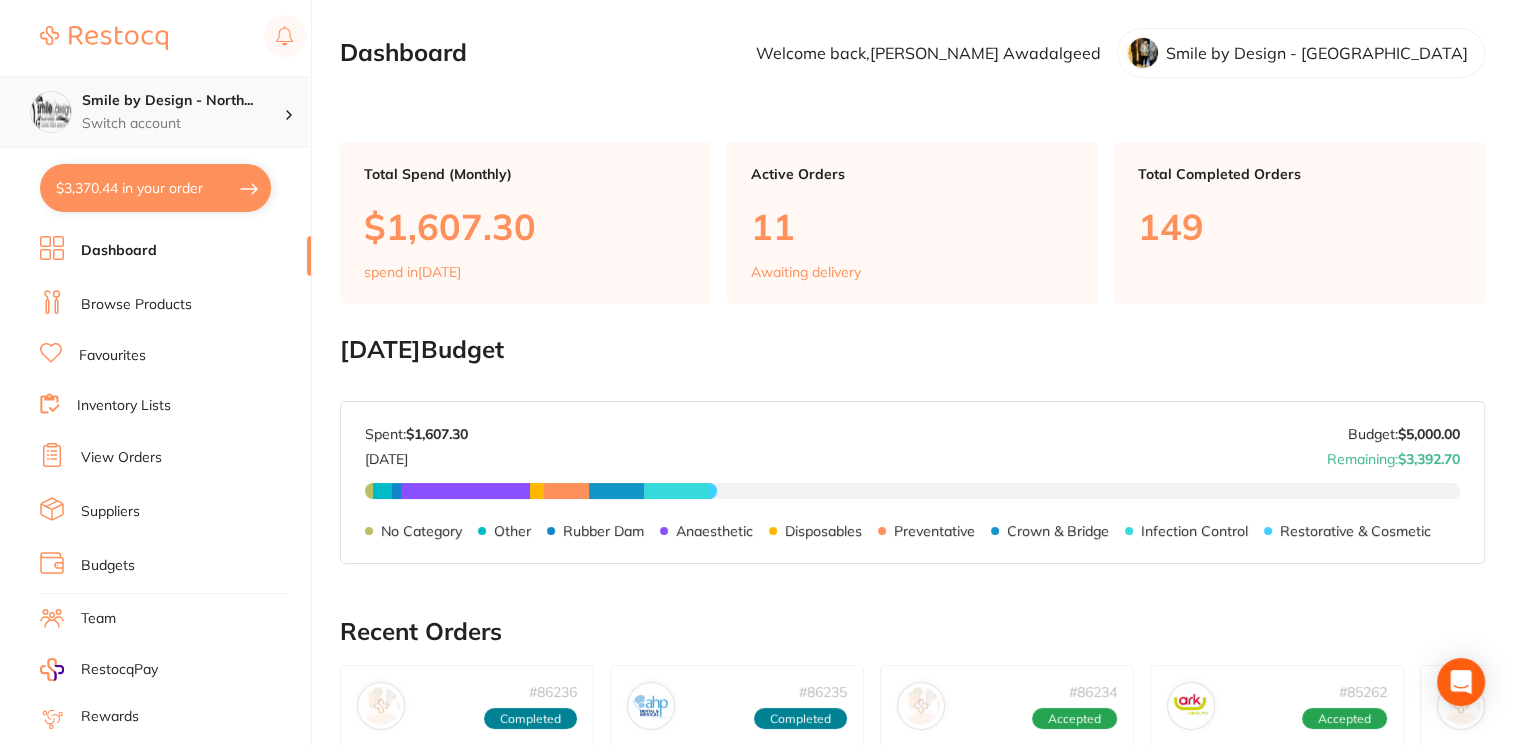 click on "Smile by Design - North..." at bounding box center (183, 101) 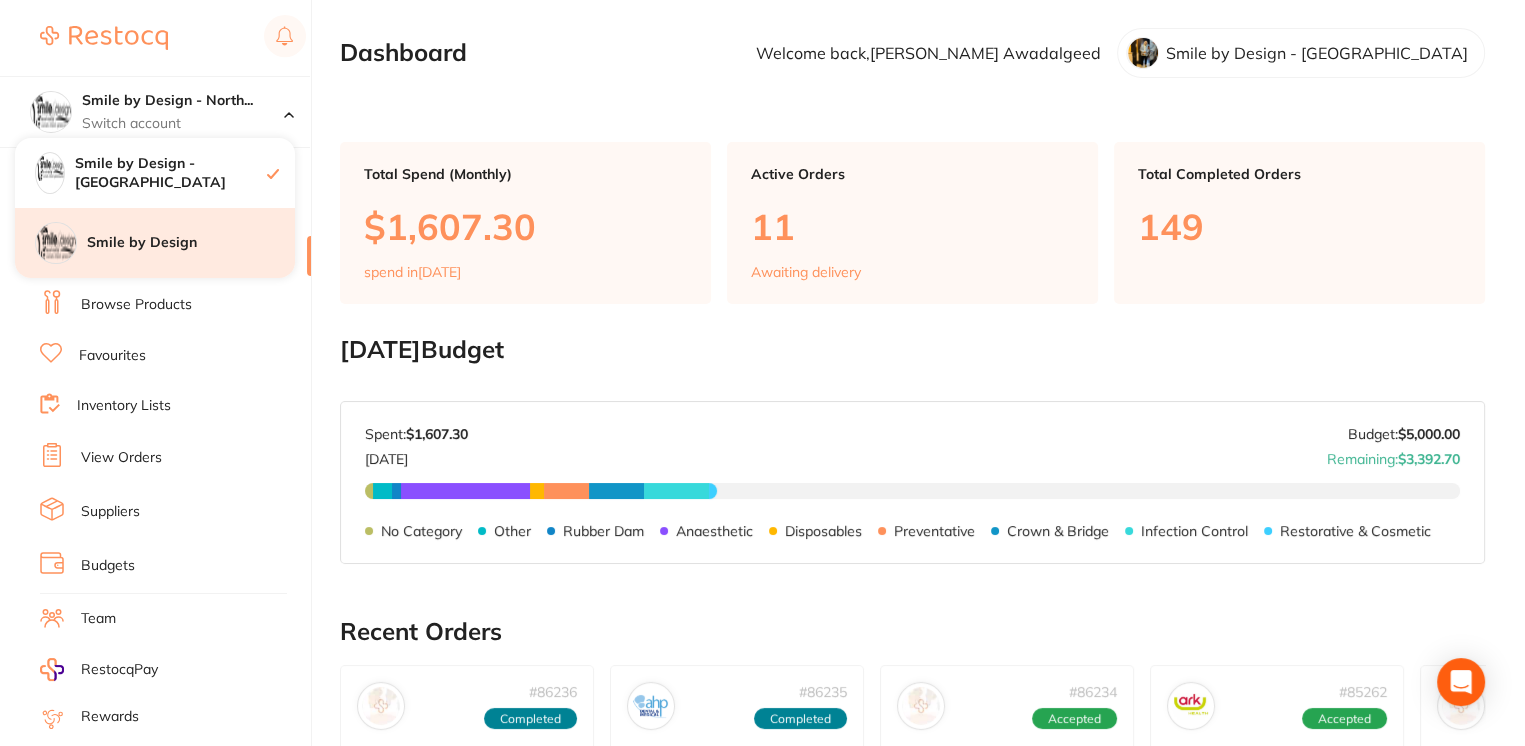 click on "Smile by Design" at bounding box center [191, 243] 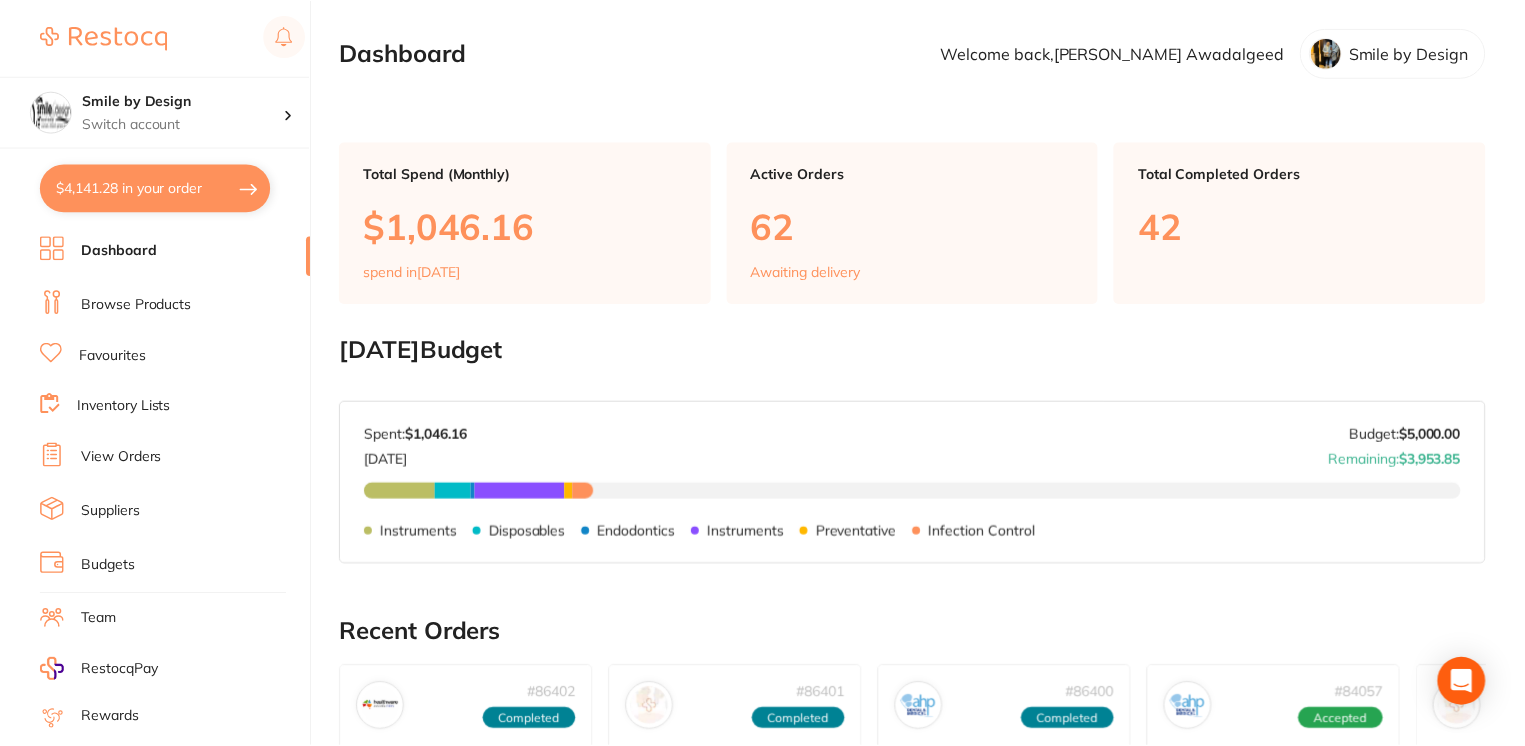 scroll, scrollTop: 0, scrollLeft: 0, axis: both 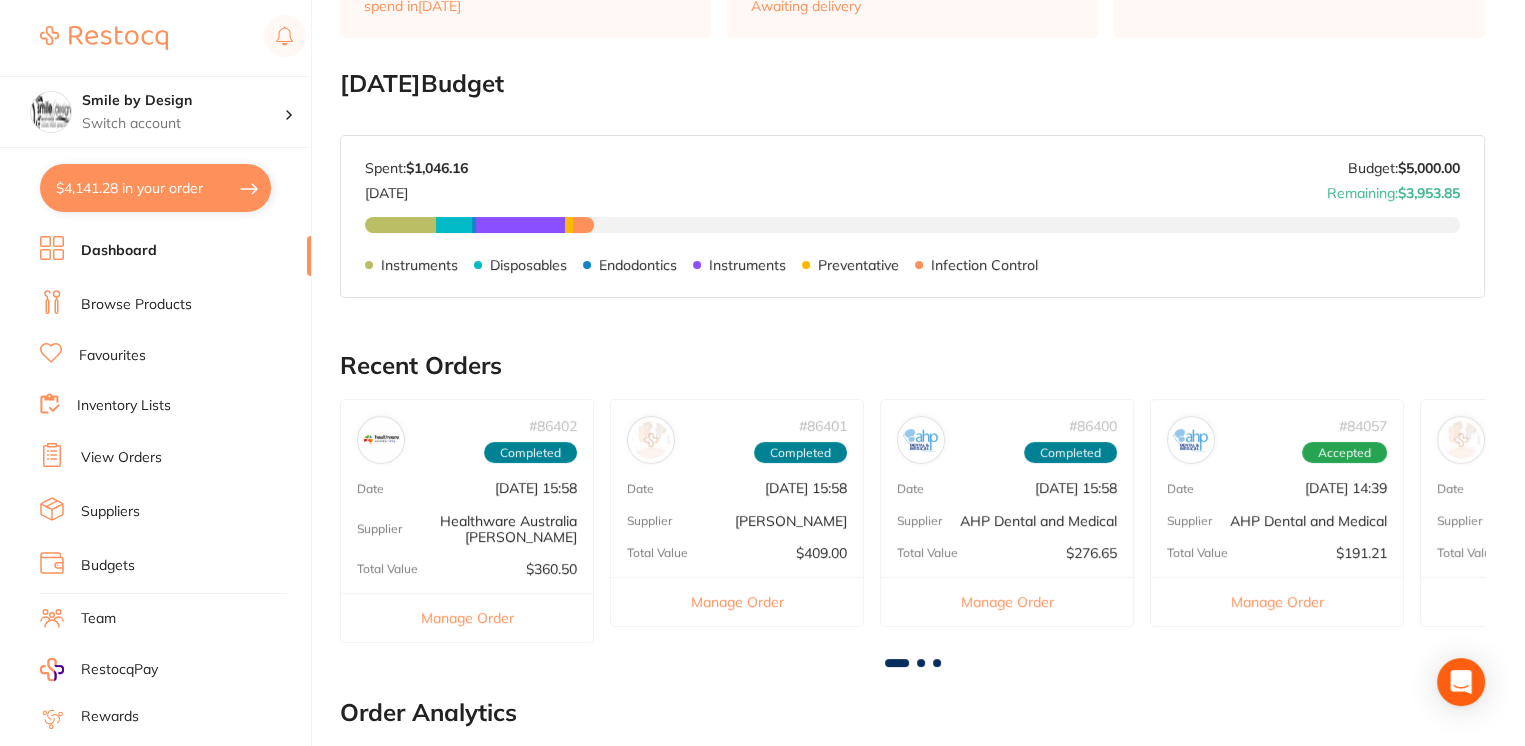 click on "Dashboard Browse Products Favourites Inventory Lists View Orders Suppliers Budgets Team RestocqPay Rewards Subscriptions Account Support Log Out" at bounding box center [175, 581] 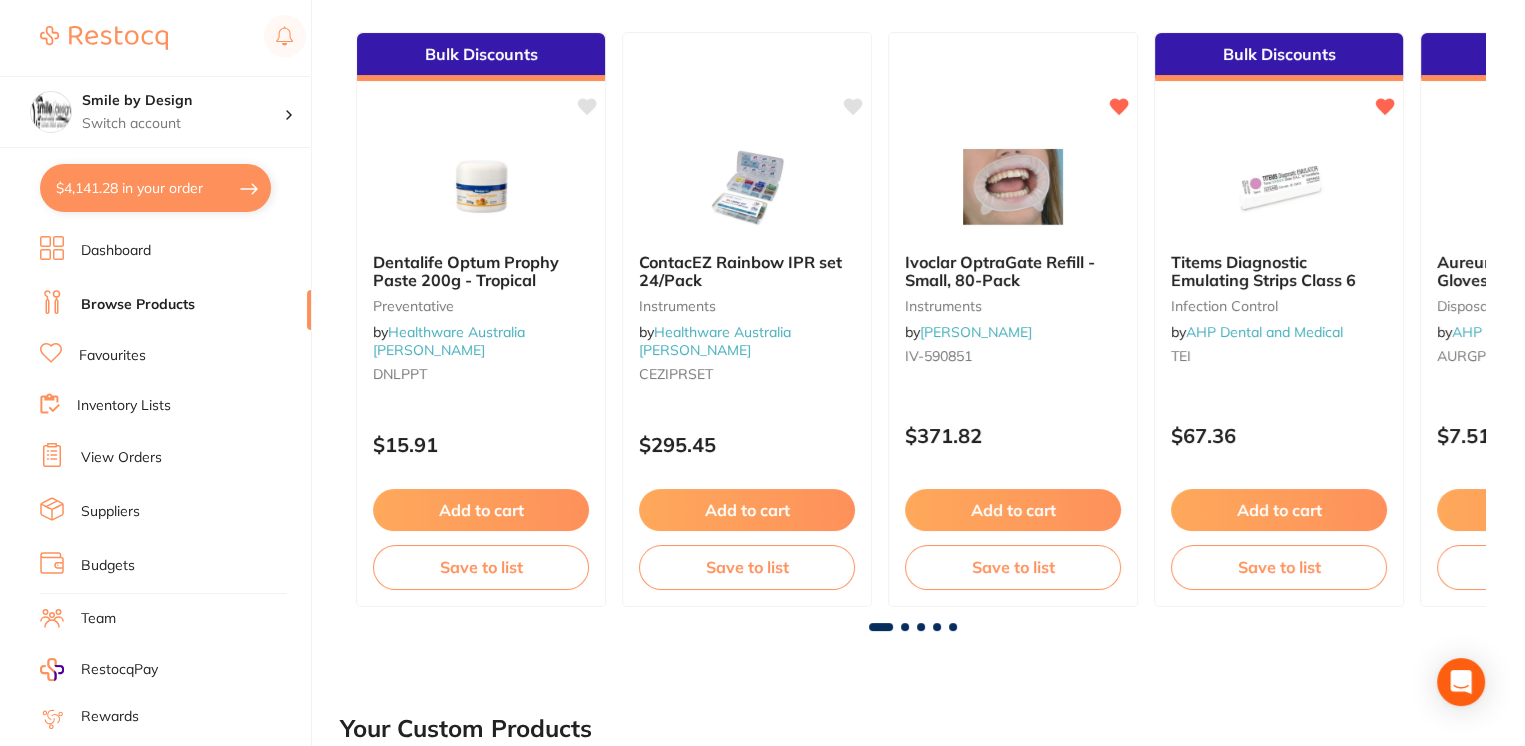 scroll, scrollTop: 0, scrollLeft: 0, axis: both 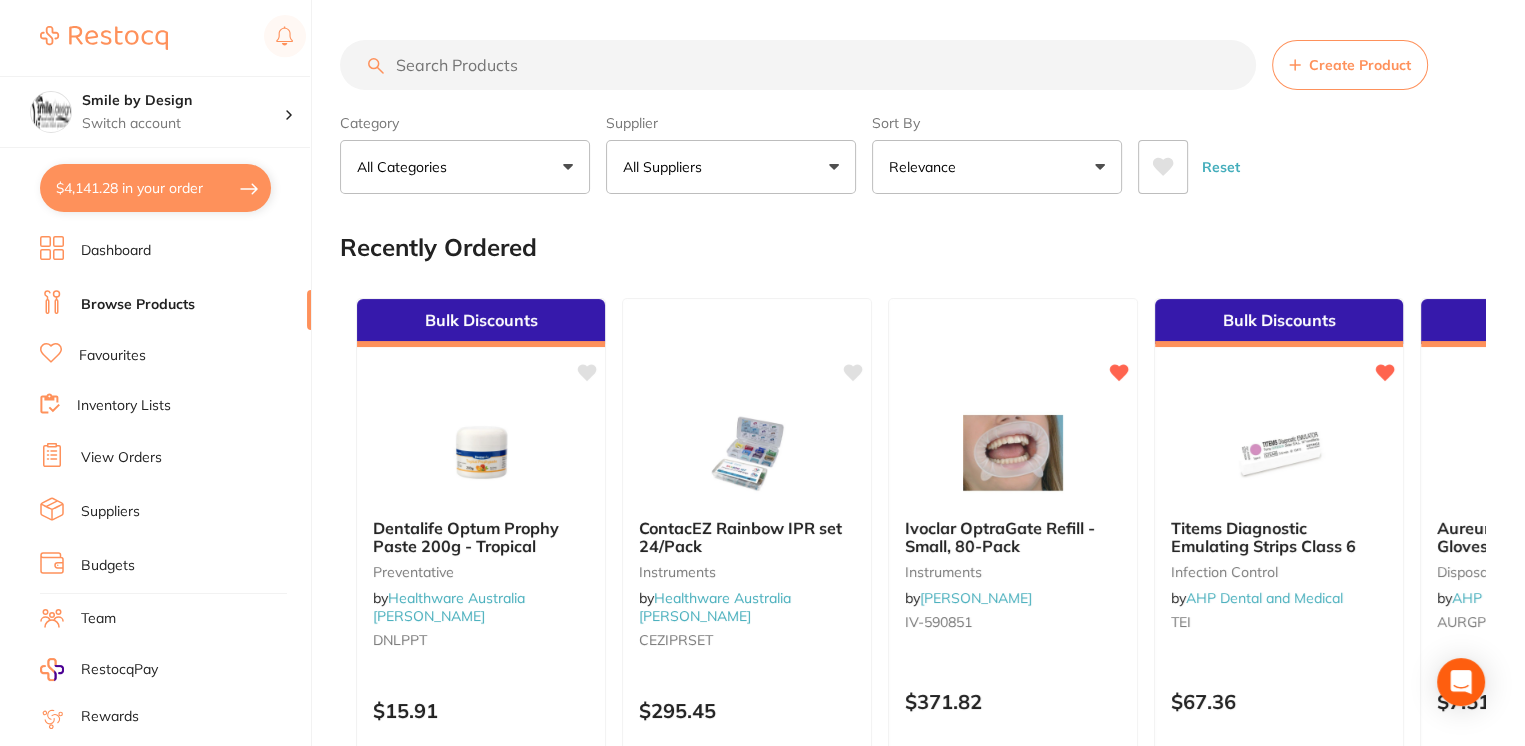 click at bounding box center (798, 65) 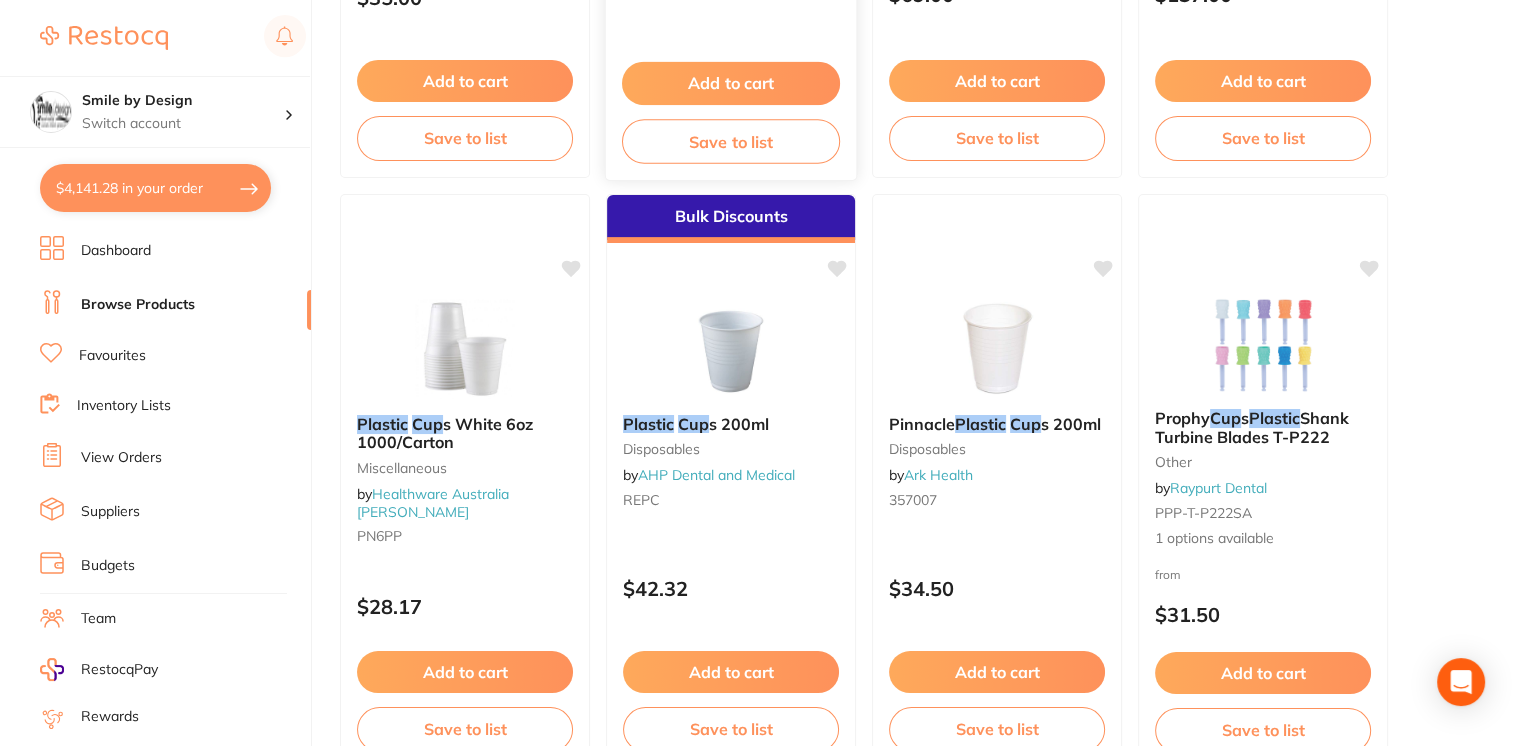 scroll, scrollTop: 800, scrollLeft: 0, axis: vertical 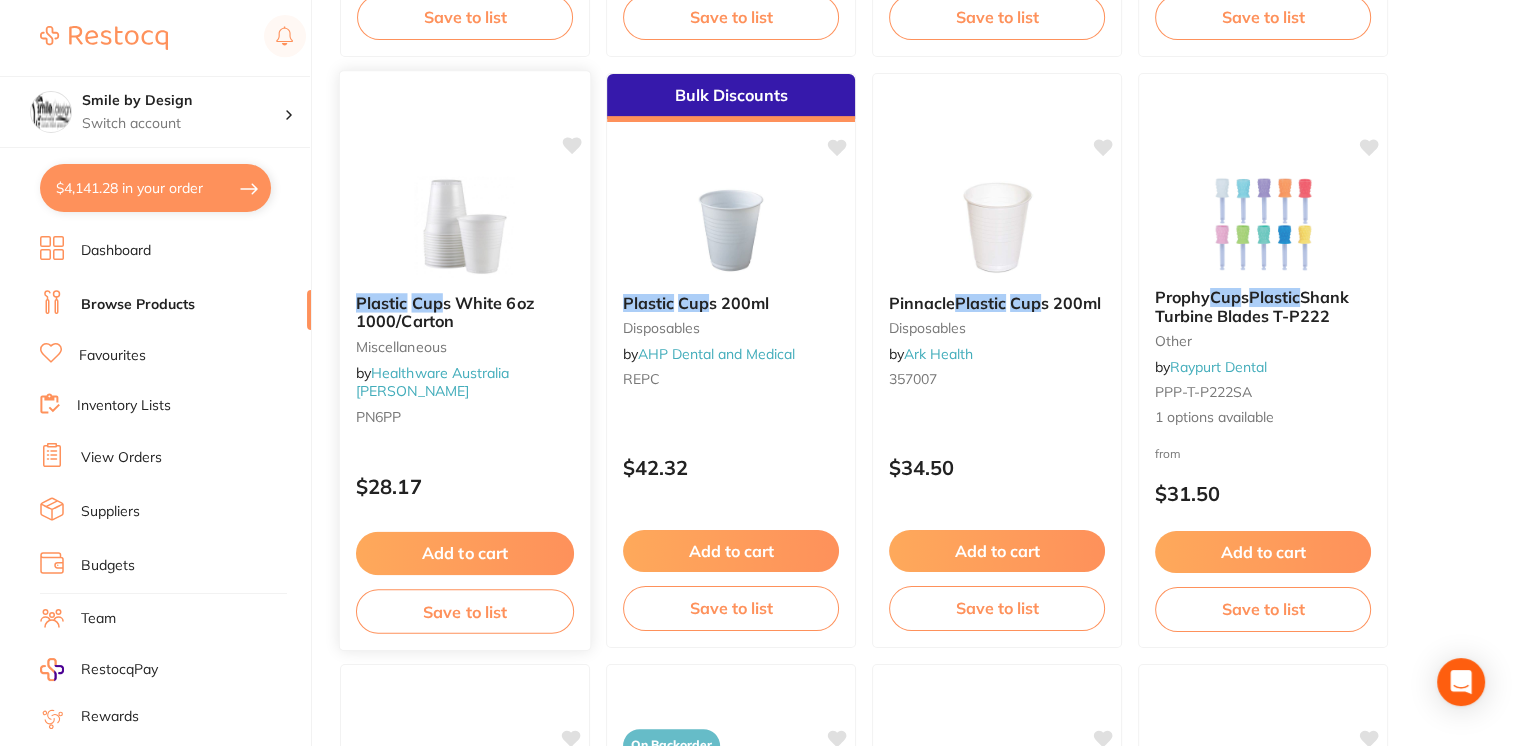type on "plastic cup" 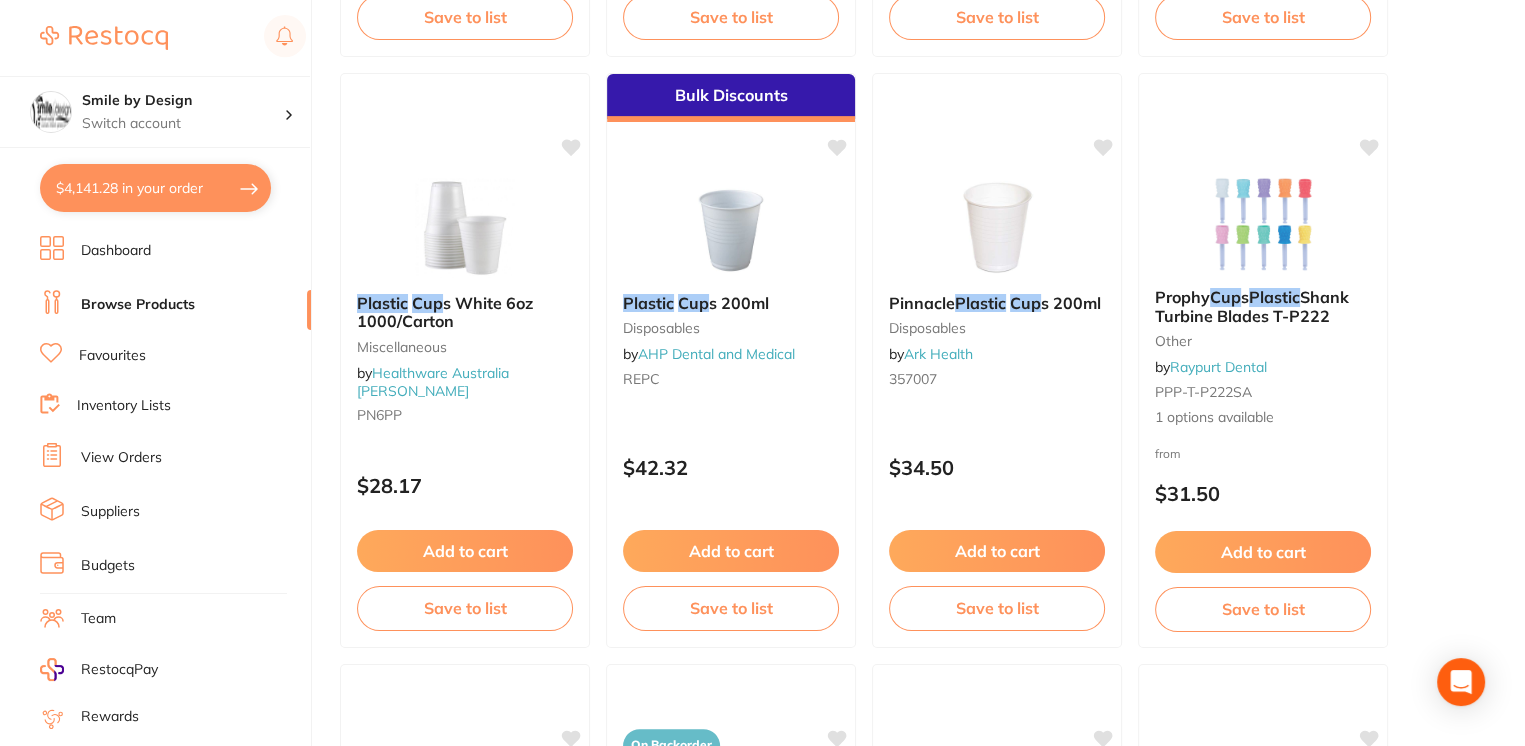 click at bounding box center [465, 228] 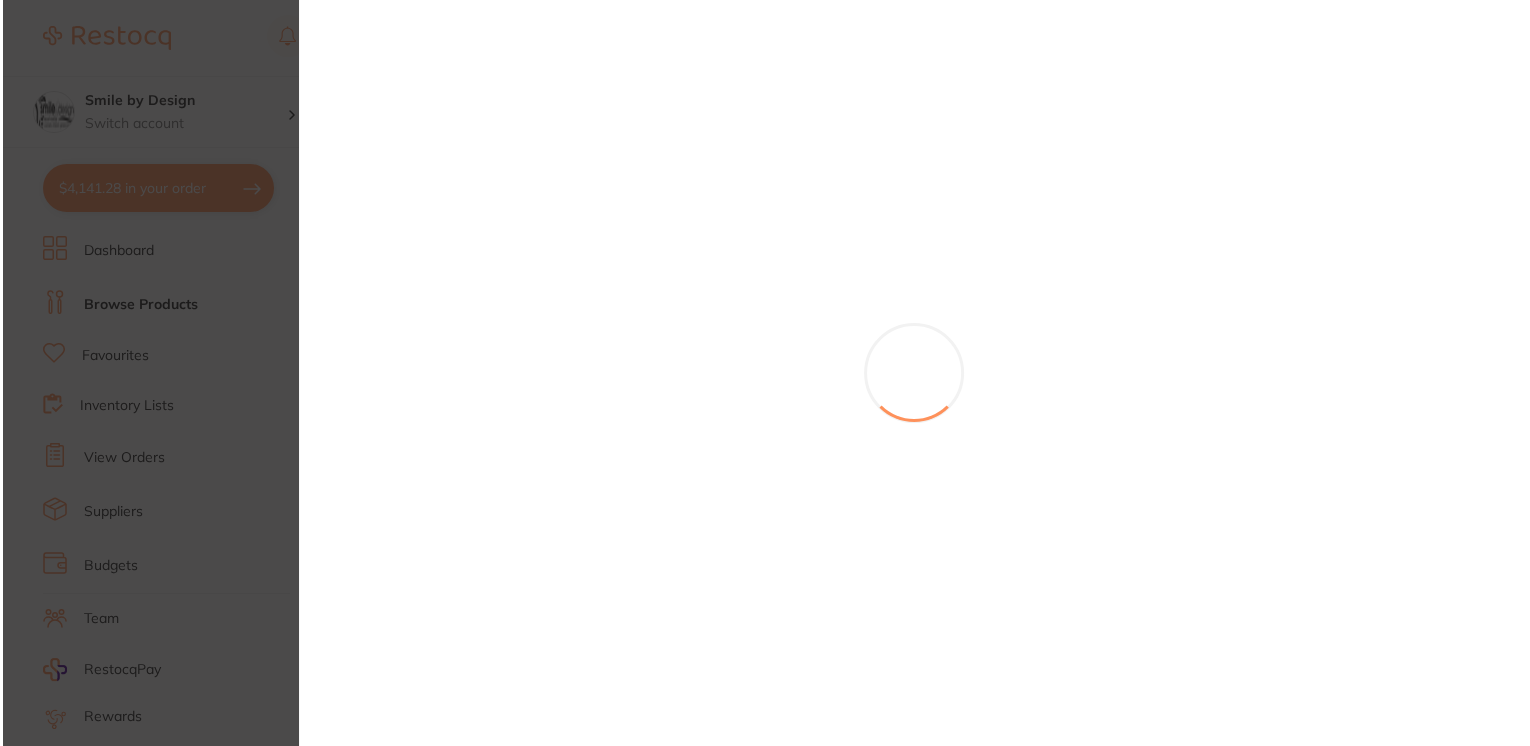 scroll, scrollTop: 0, scrollLeft: 0, axis: both 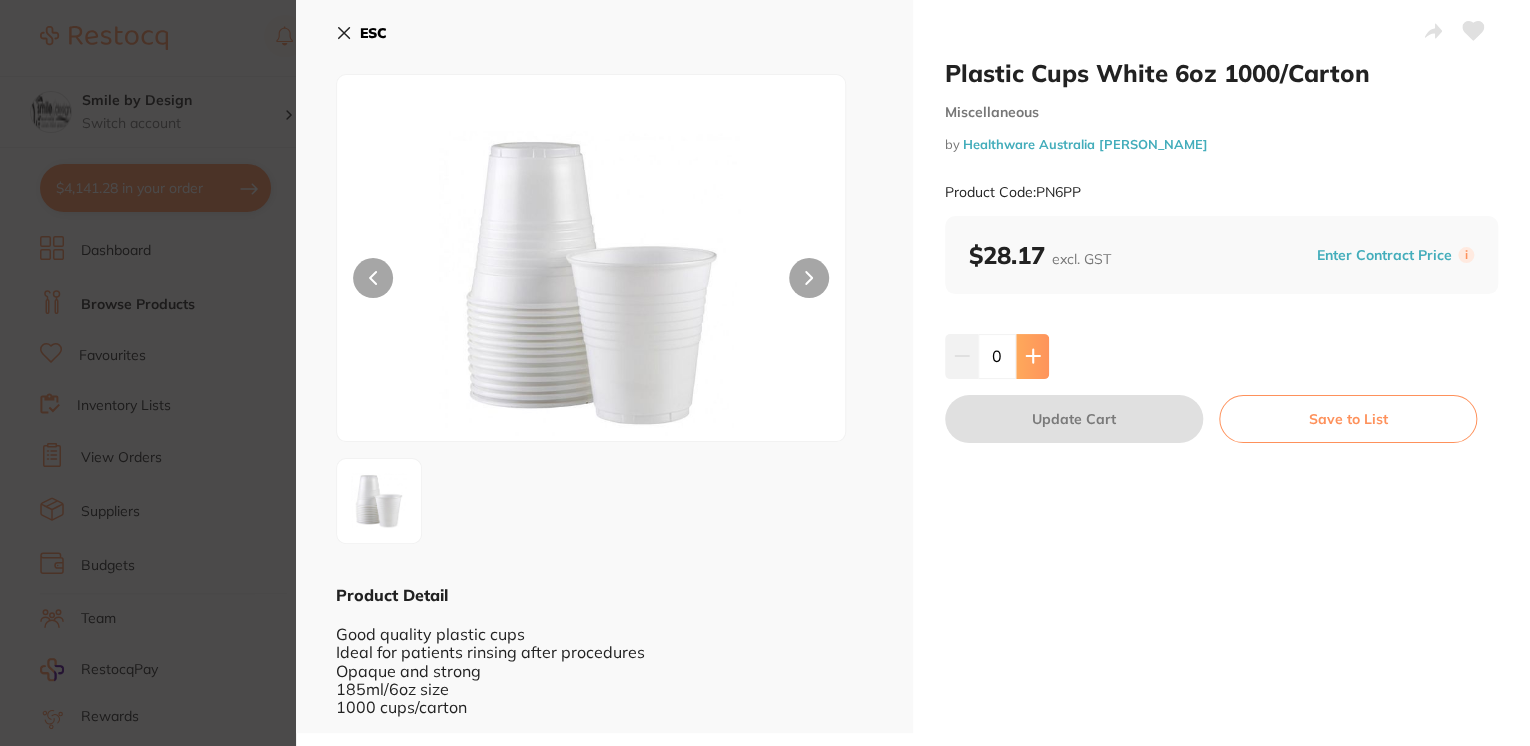 click at bounding box center (1032, 356) 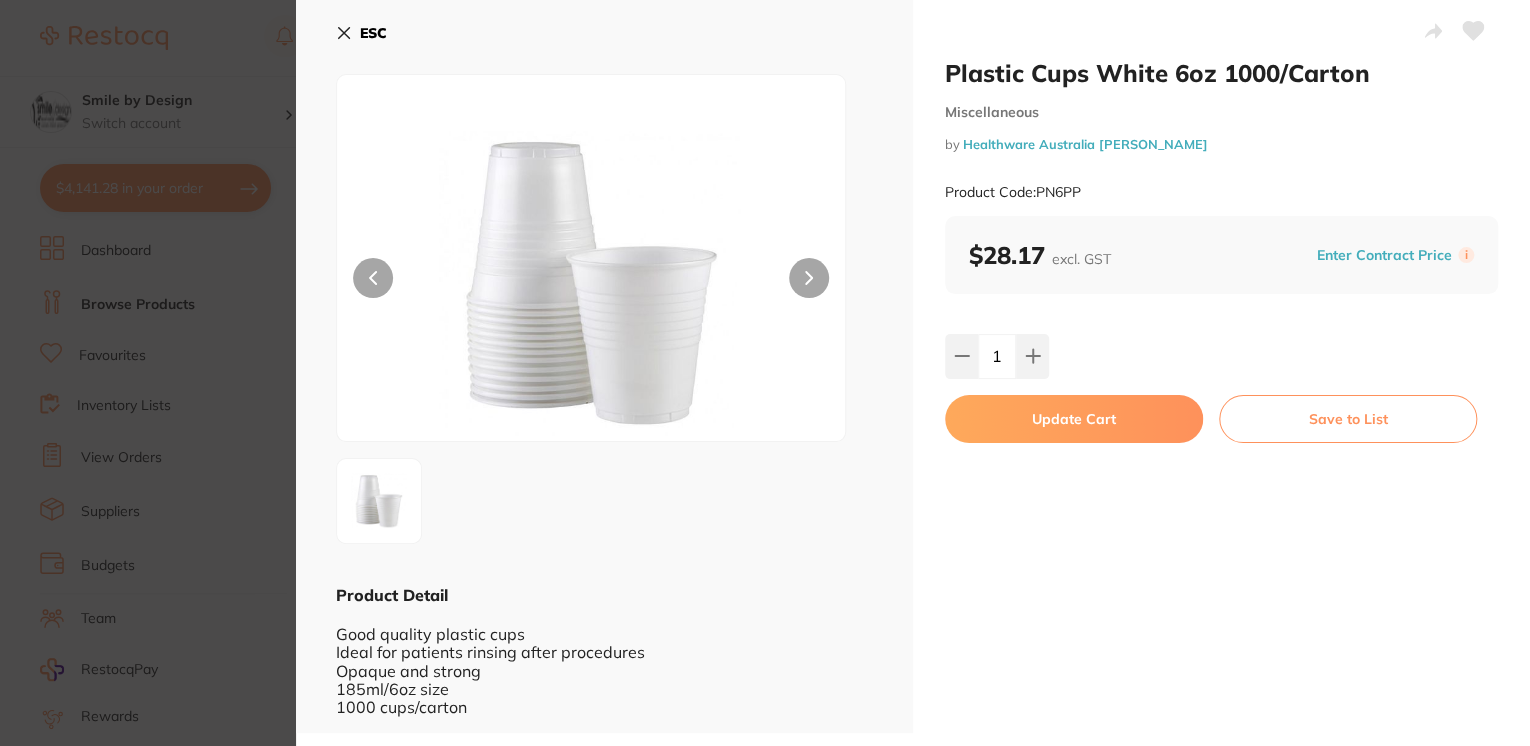 click on "Update Cart" at bounding box center (1074, 419) 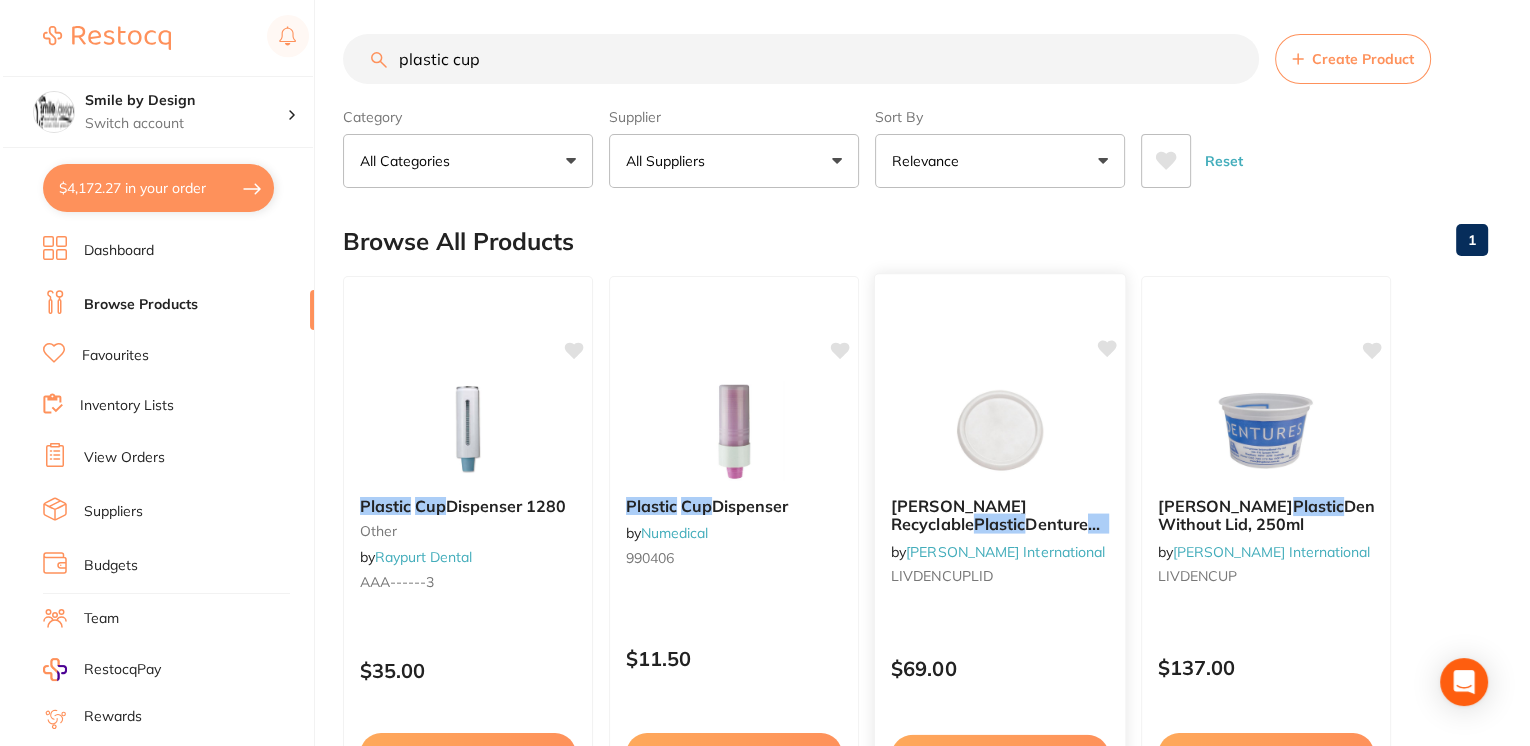 scroll, scrollTop: 0, scrollLeft: 0, axis: both 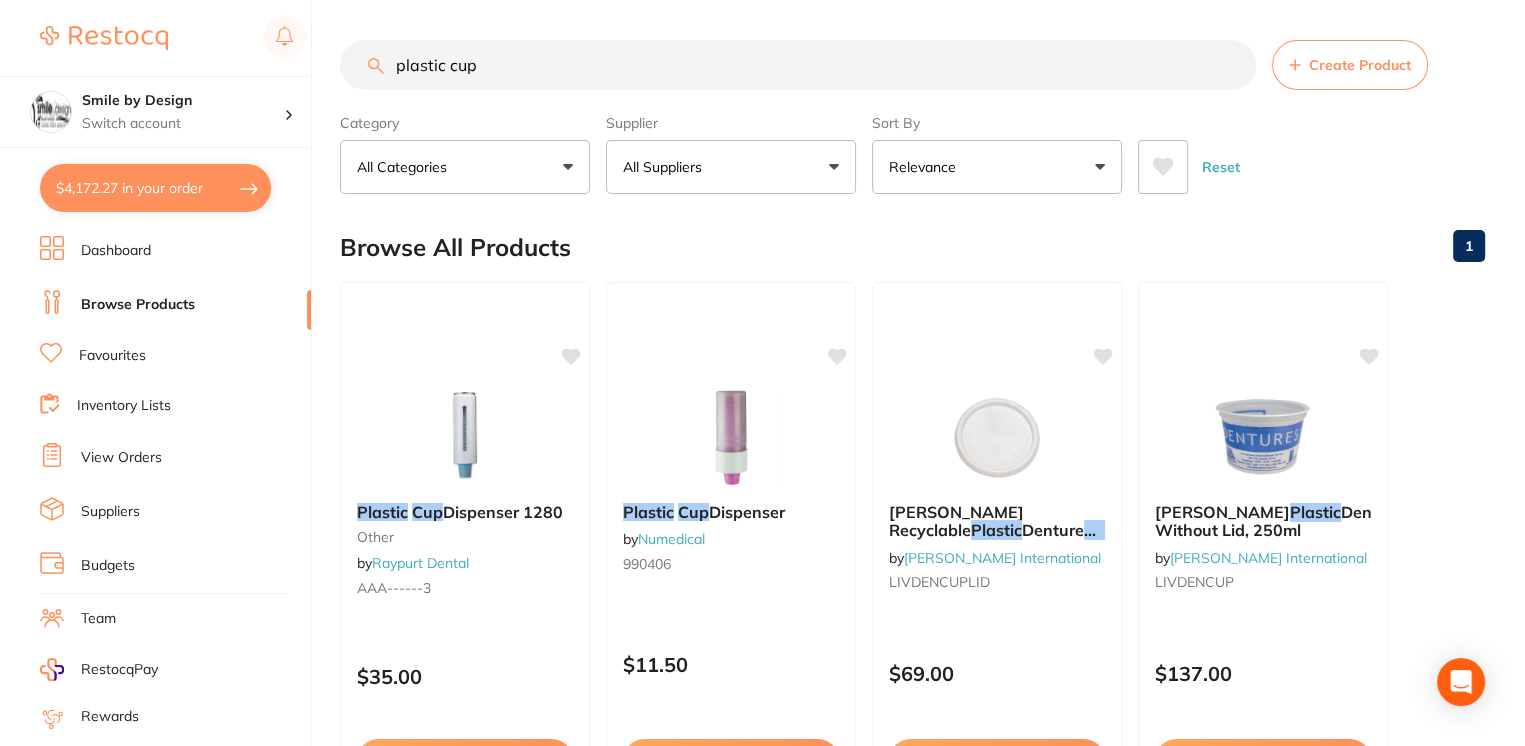 drag, startPoint x: 485, startPoint y: 64, endPoint x: 360, endPoint y: 56, distance: 125.25574 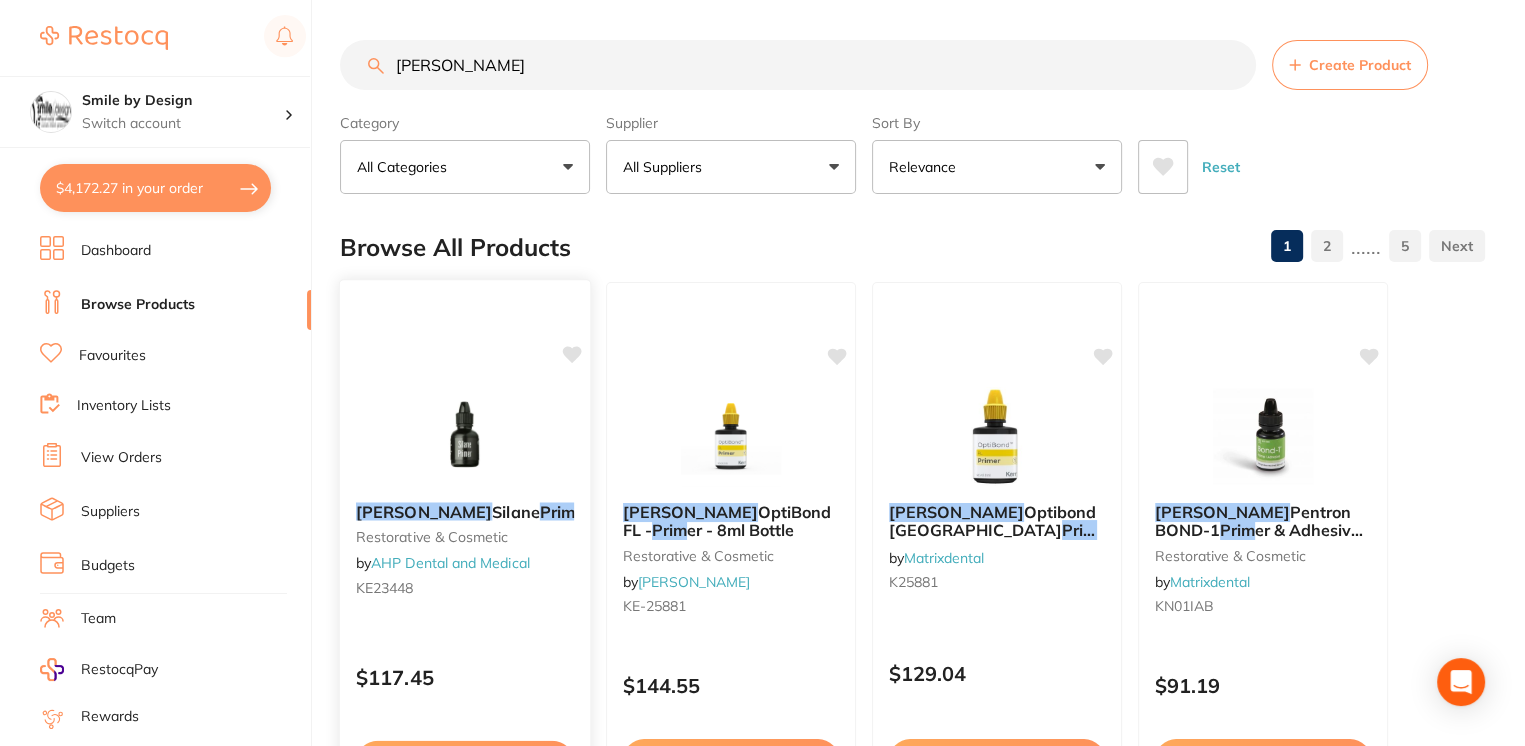 type on "kerr prim" 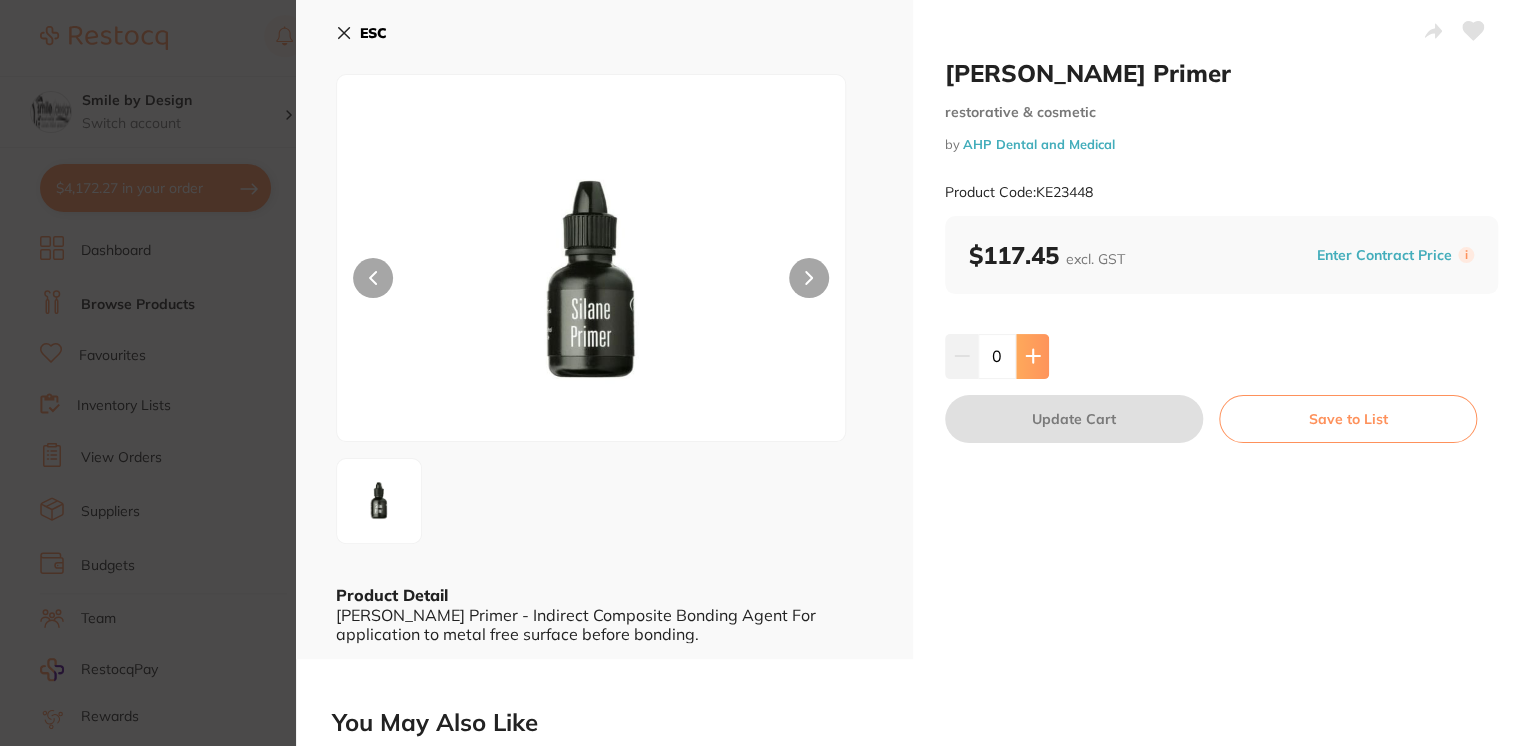 click 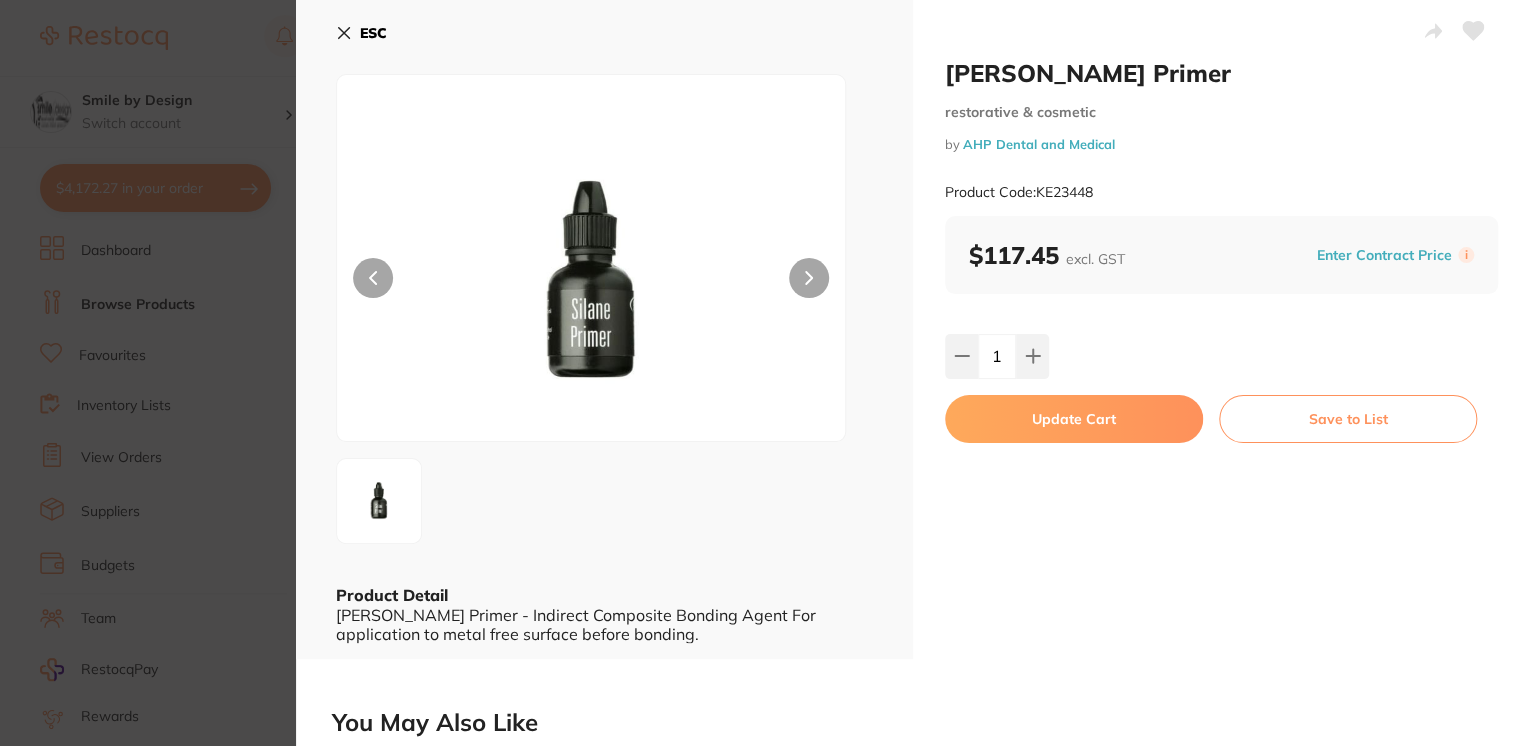 click on "Update Cart" at bounding box center (1074, 419) 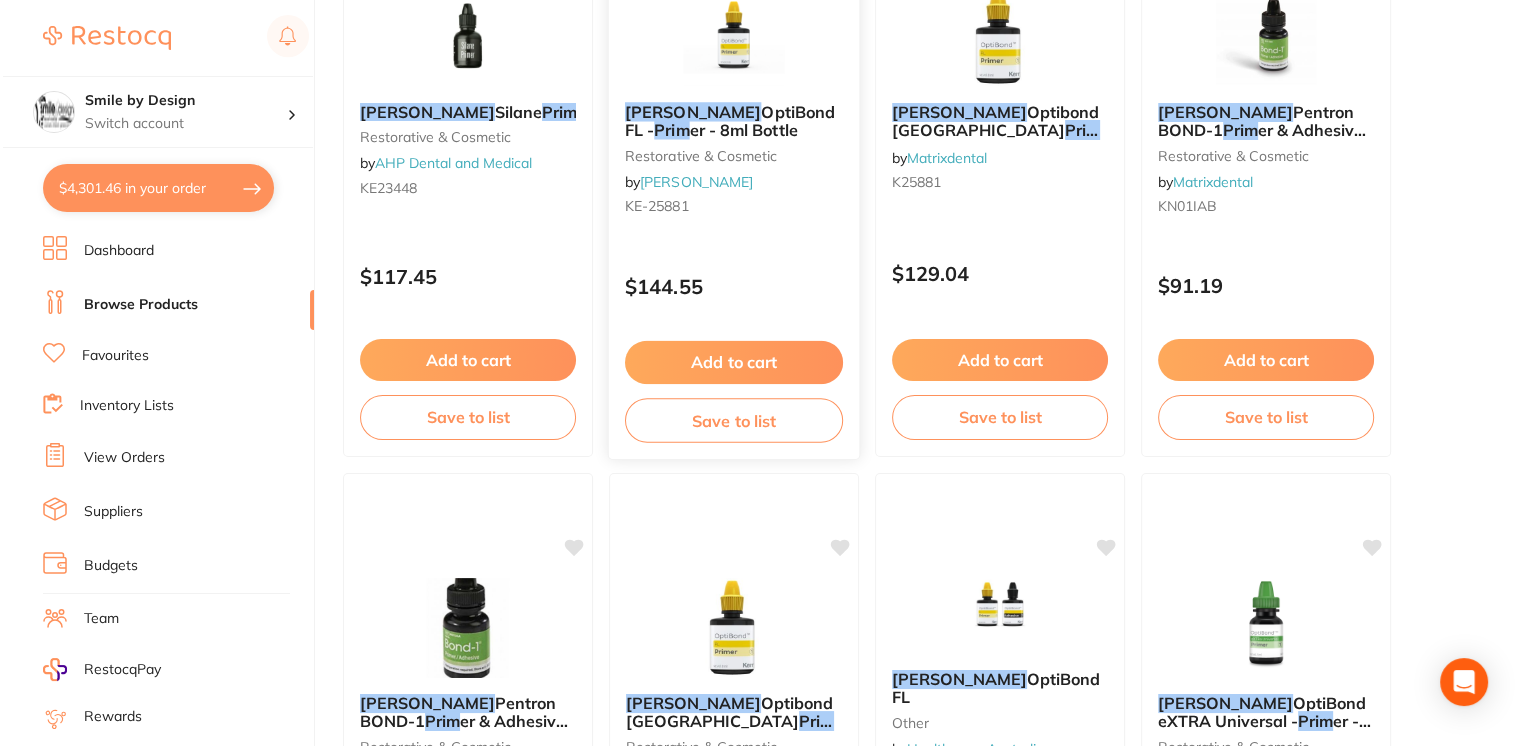 scroll, scrollTop: 0, scrollLeft: 0, axis: both 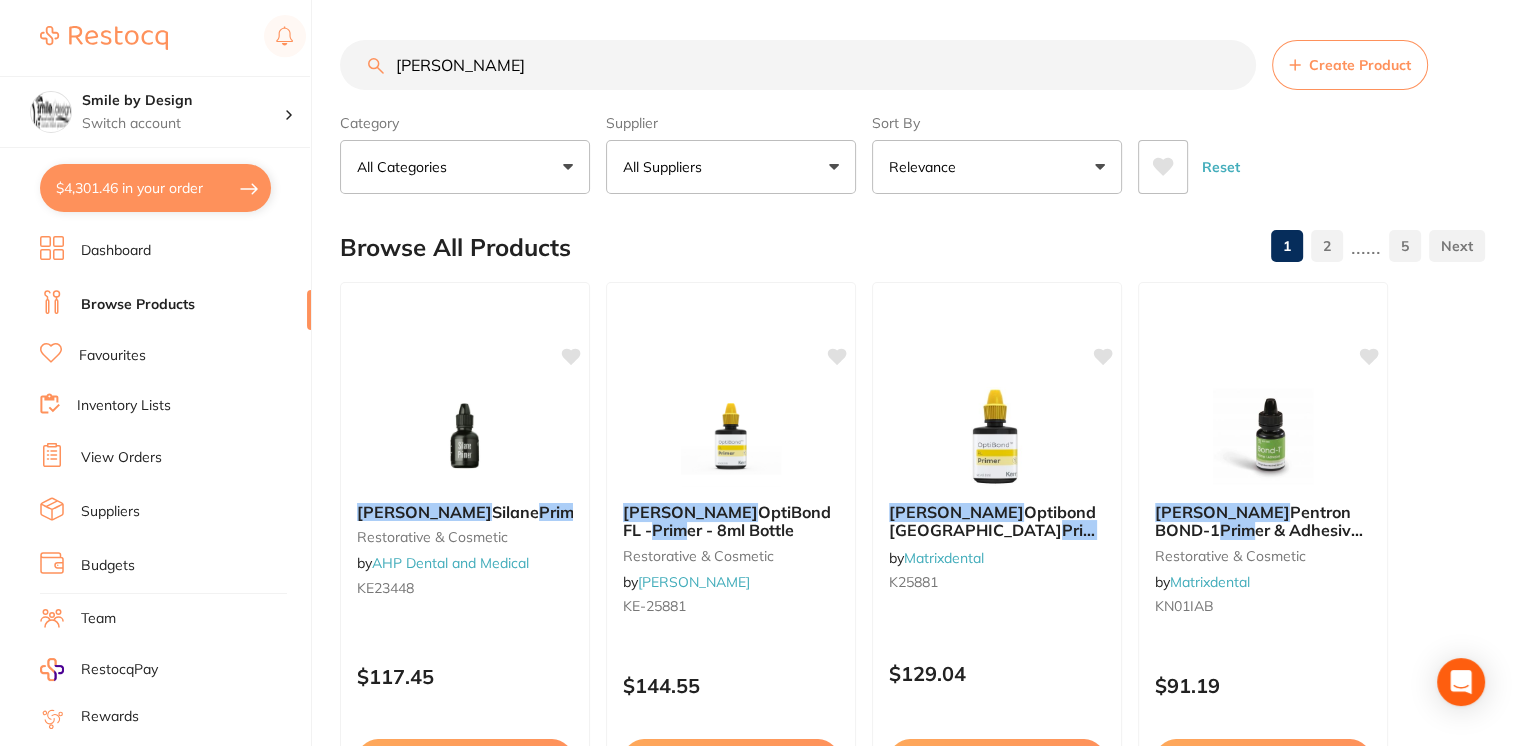 click on "$4,301.46   in your order" at bounding box center (155, 188) 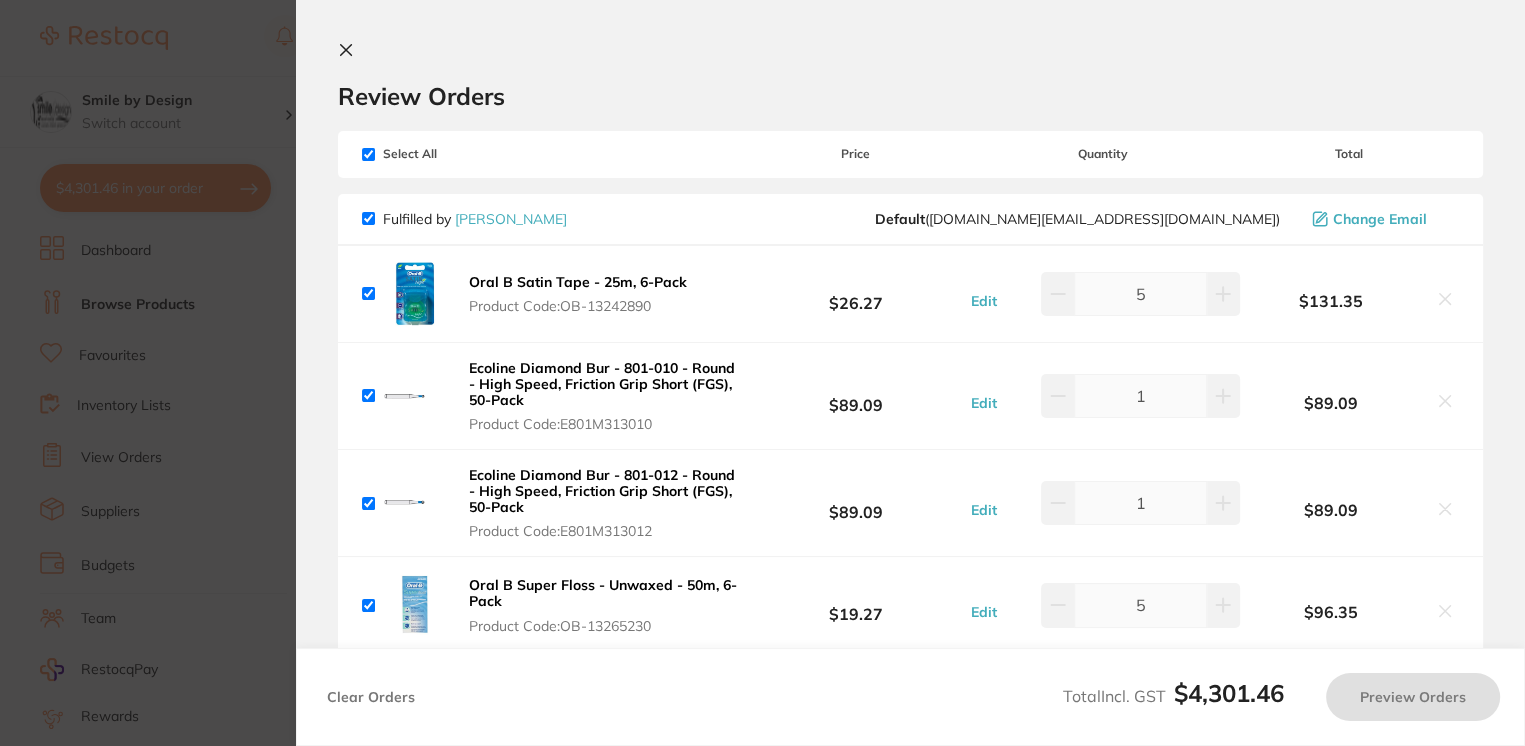 checkbox on "true" 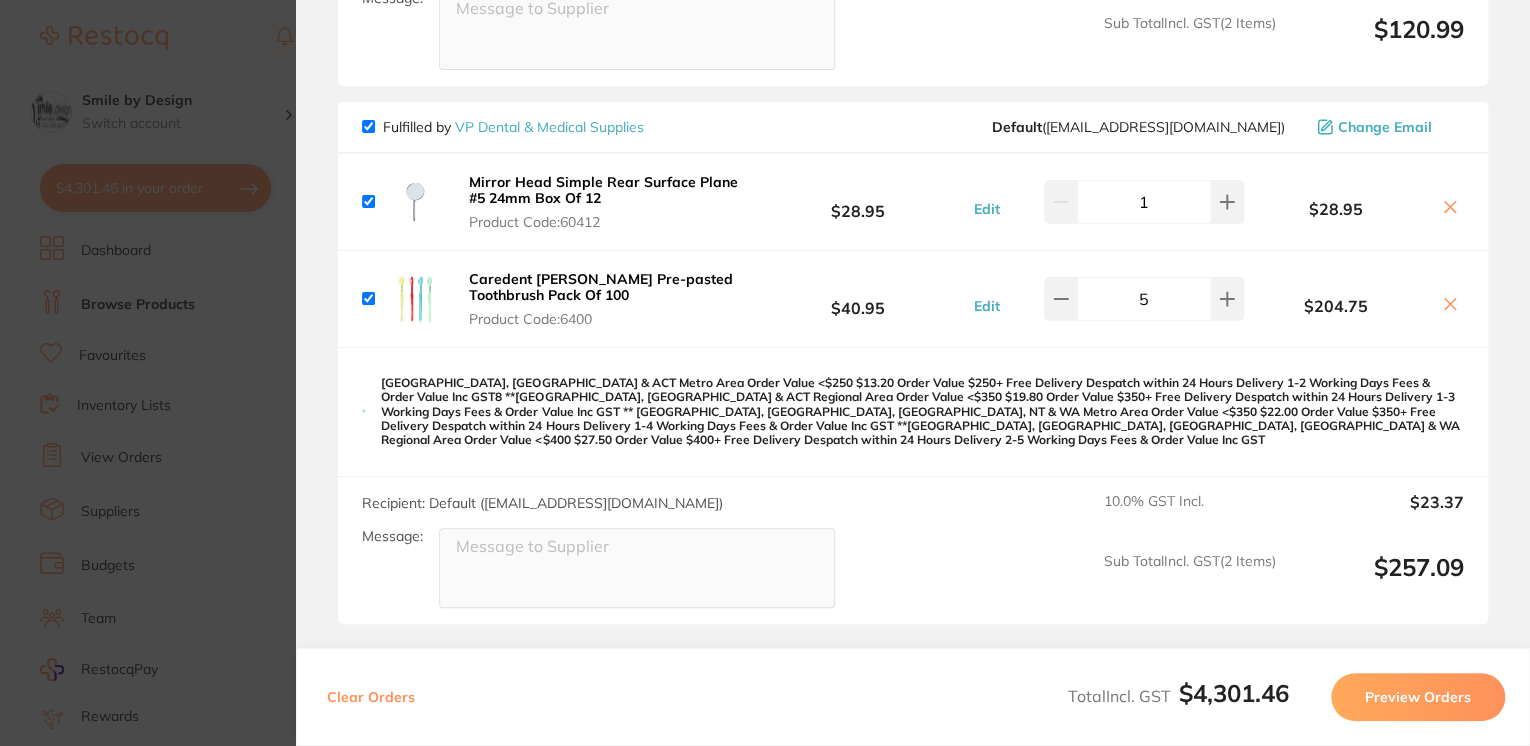 scroll, scrollTop: 5445, scrollLeft: 0, axis: vertical 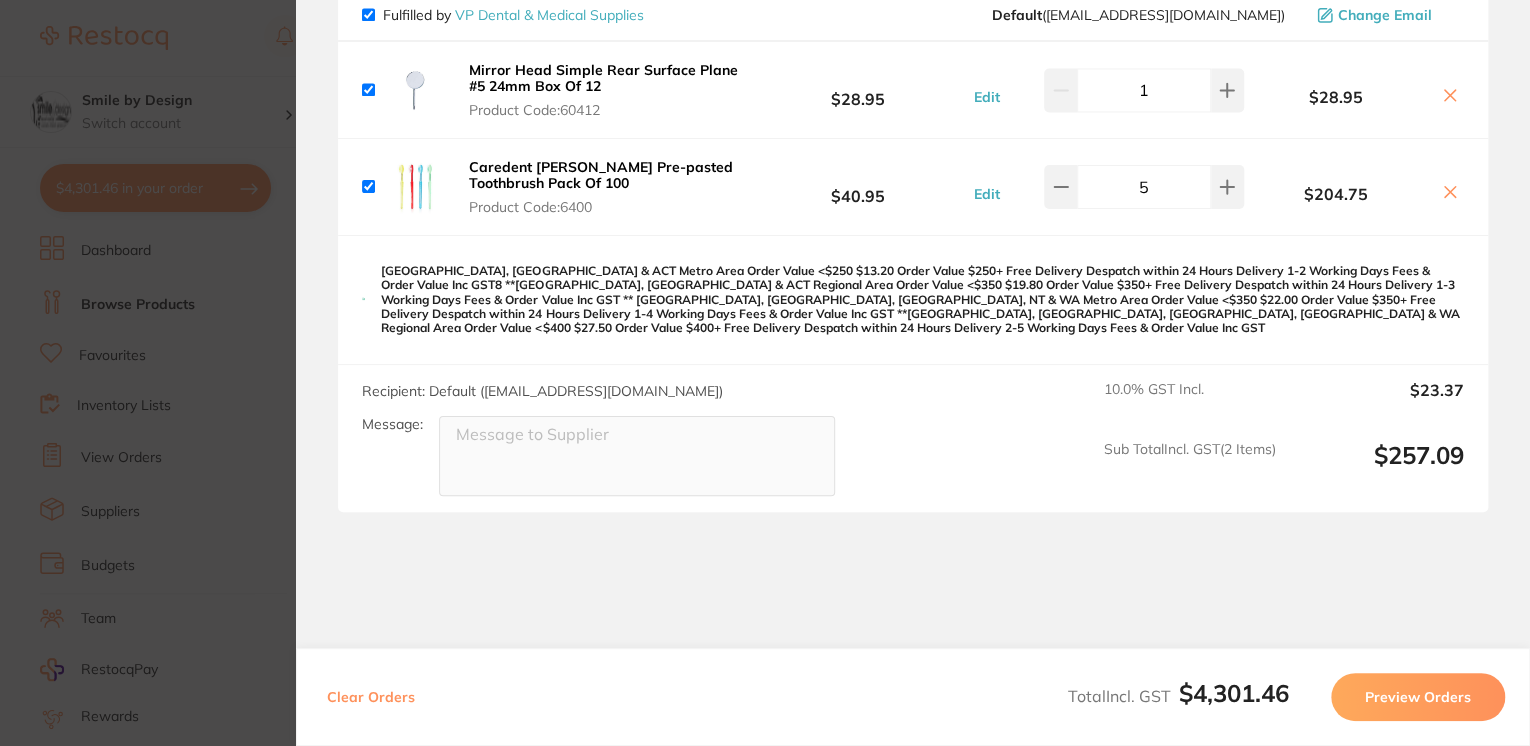 click on "Update RRP Set your pre negotiated price for this item. Item Agreed RRP (excl. GST) --   Update as new default RRP Update RRP Review Orders Your orders are being processed and we will notify you once we have placed the orders. You may close this window Back to Preview Orders Jul 22 2025, 9:57 Henry Schein Halas # 85232 AHP Dental and Medical # 78646 Adam Dental # 86332 Matrixdental # 78753 Orien dental # 86349 Ivoclar Vivadent # 86812 Dental Zone # 78754 Critical Dental # 79602 DENSOL # 79312 Healthware Australia Ridley # 86338 VP Dental & Medical Supplies # 74784 Deliver To omer Awadalgeed ( Smile by Design )  Shop 2, 110 Spring Street  Bondi Junction, NSW 2022 (02) 9389 3333 omer.awadalgeed@hotmail.com Select All Price Quantity Total Fulfilled by   Henry Schein Halas Default ( customer.care@henryschein.com.au ) Change Email   Oral B Satin Tape - 25m, 6-Pack   Product Code:  OB-13242890     $26.27 Edit     5         $131.35     Product Code:  E801M313010     $89.09 Edit     1         $89.09     E801M313012" at bounding box center [765, 373] 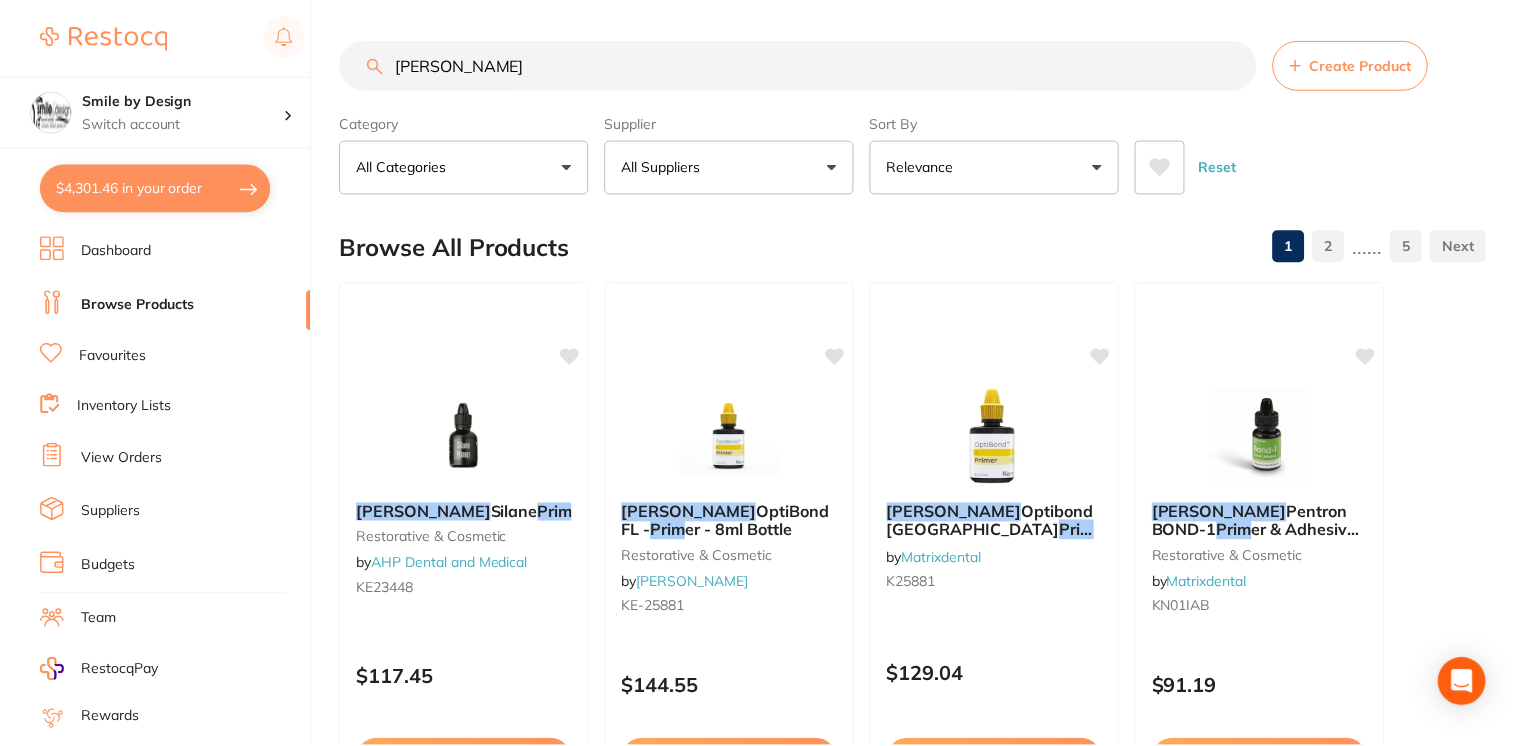 scroll, scrollTop: 0, scrollLeft: 0, axis: both 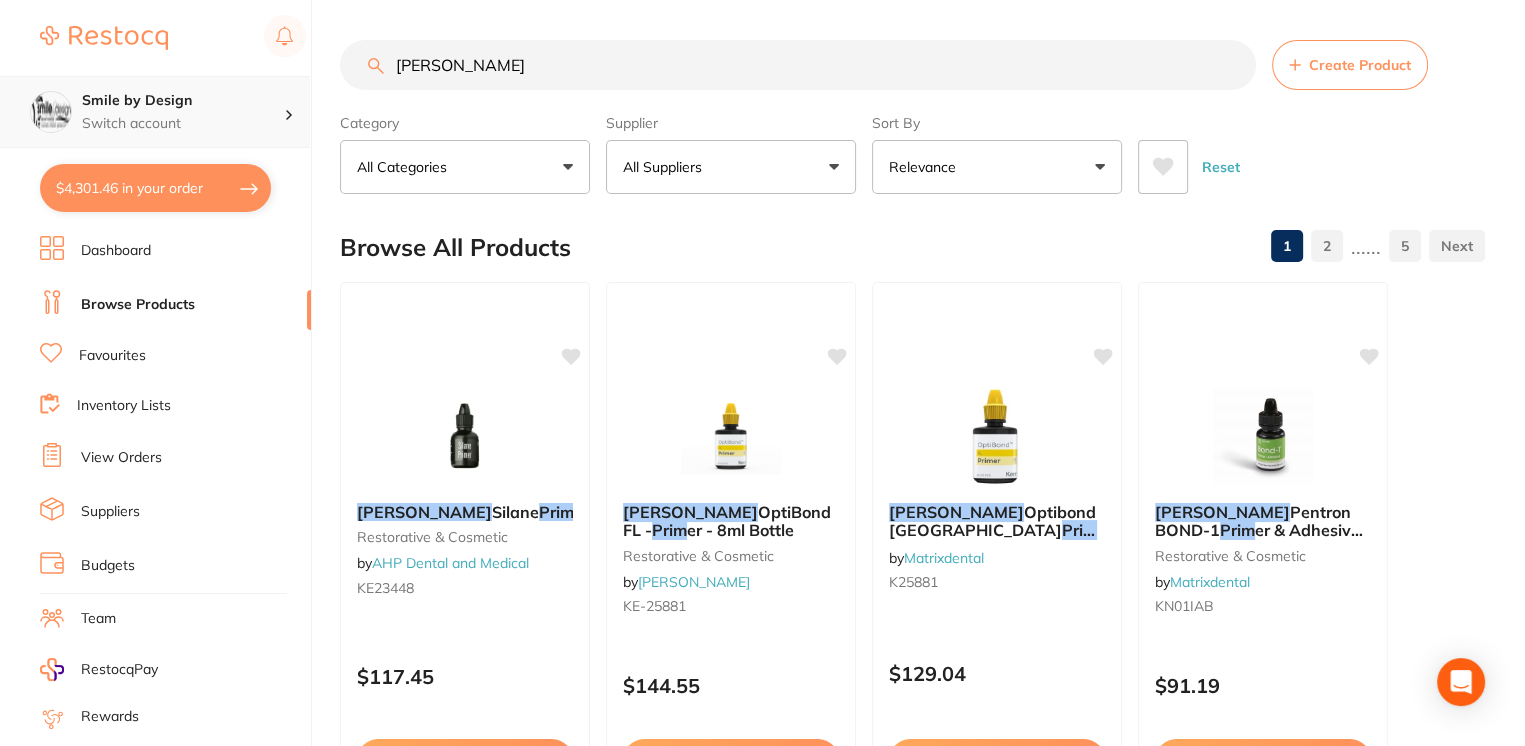 click on "Smile by Design" at bounding box center (183, 101) 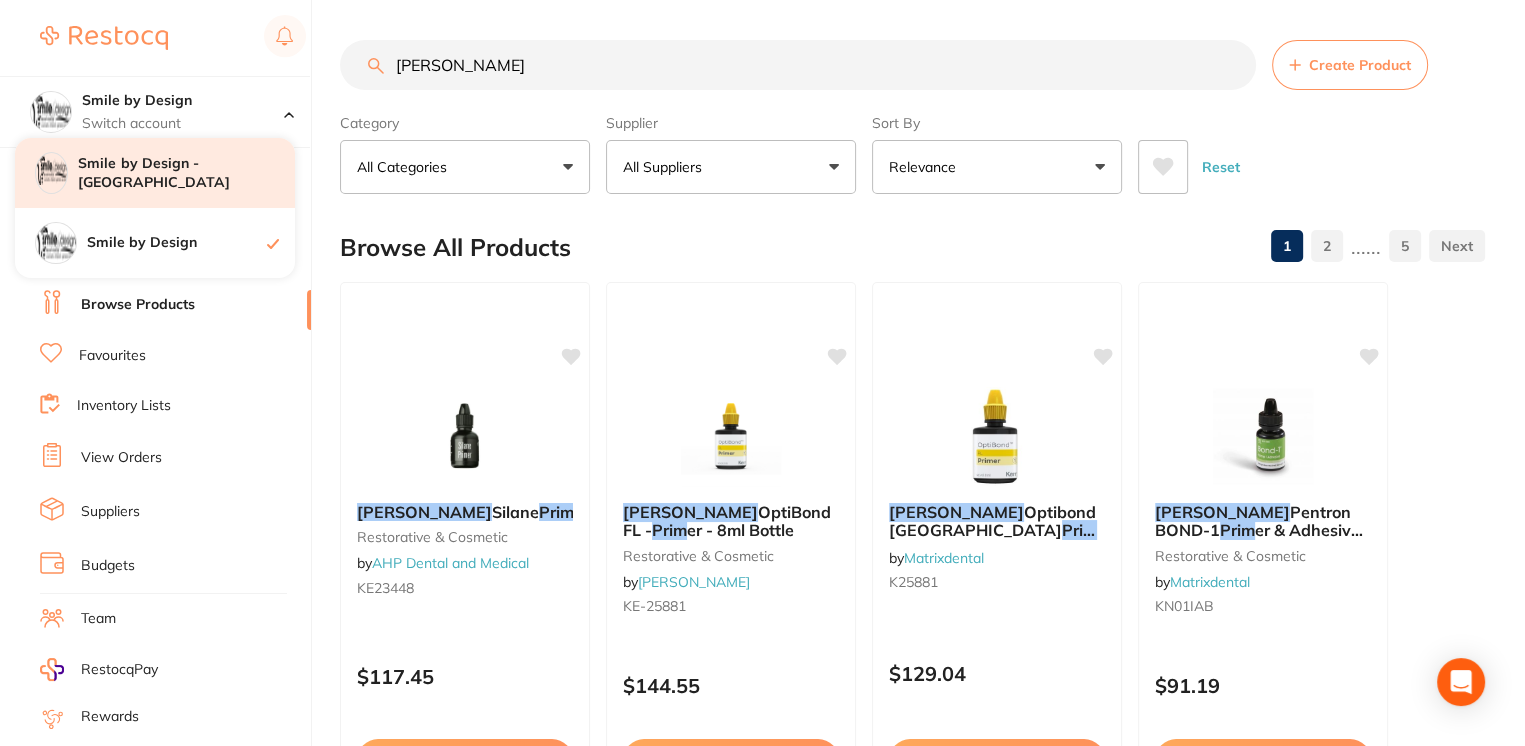 click on "Smile by Design - [GEOGRAPHIC_DATA]" at bounding box center (155, 173) 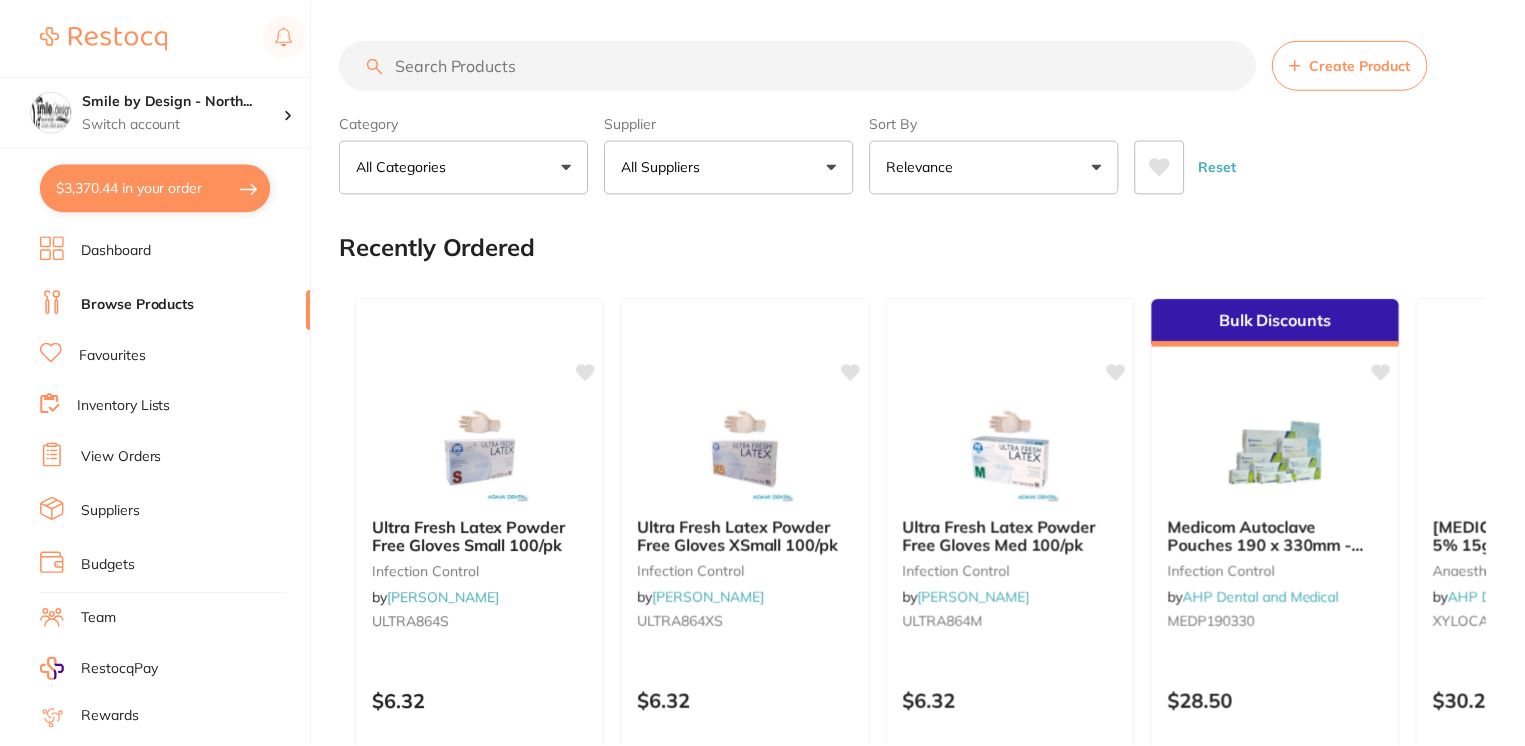 scroll, scrollTop: 0, scrollLeft: 0, axis: both 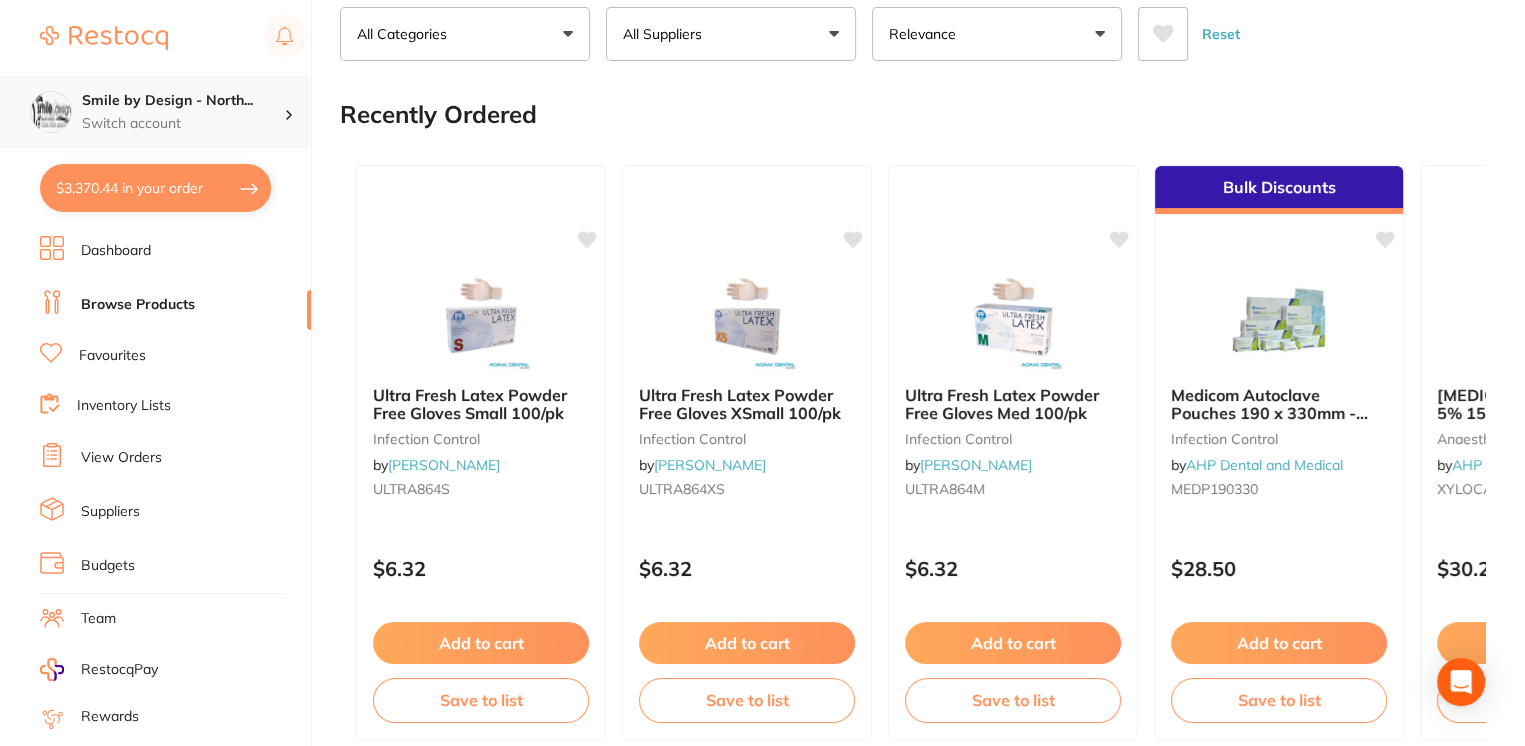 click on "Smile by Design - North... Switch account" at bounding box center (155, 112) 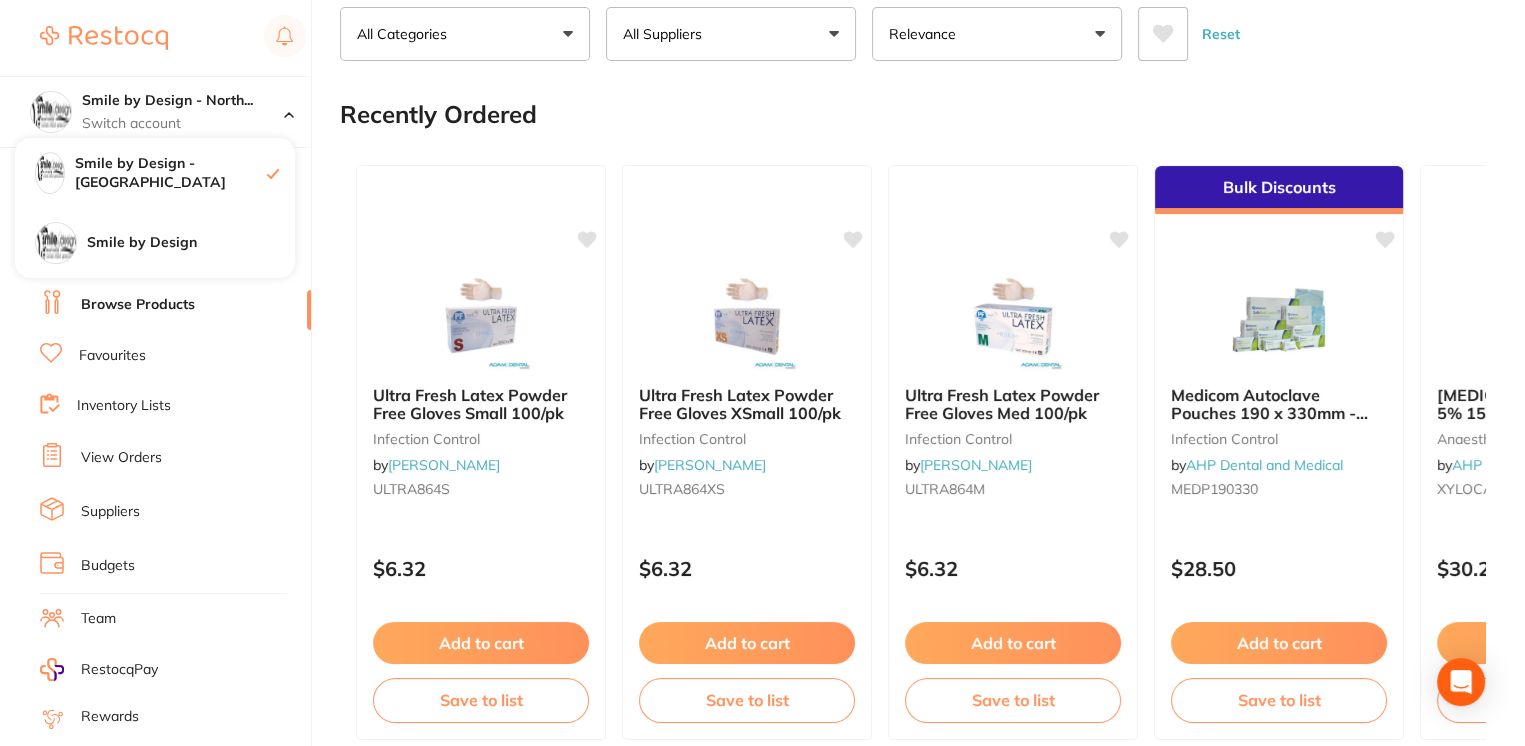 click on "Favourites" at bounding box center [175, 356] 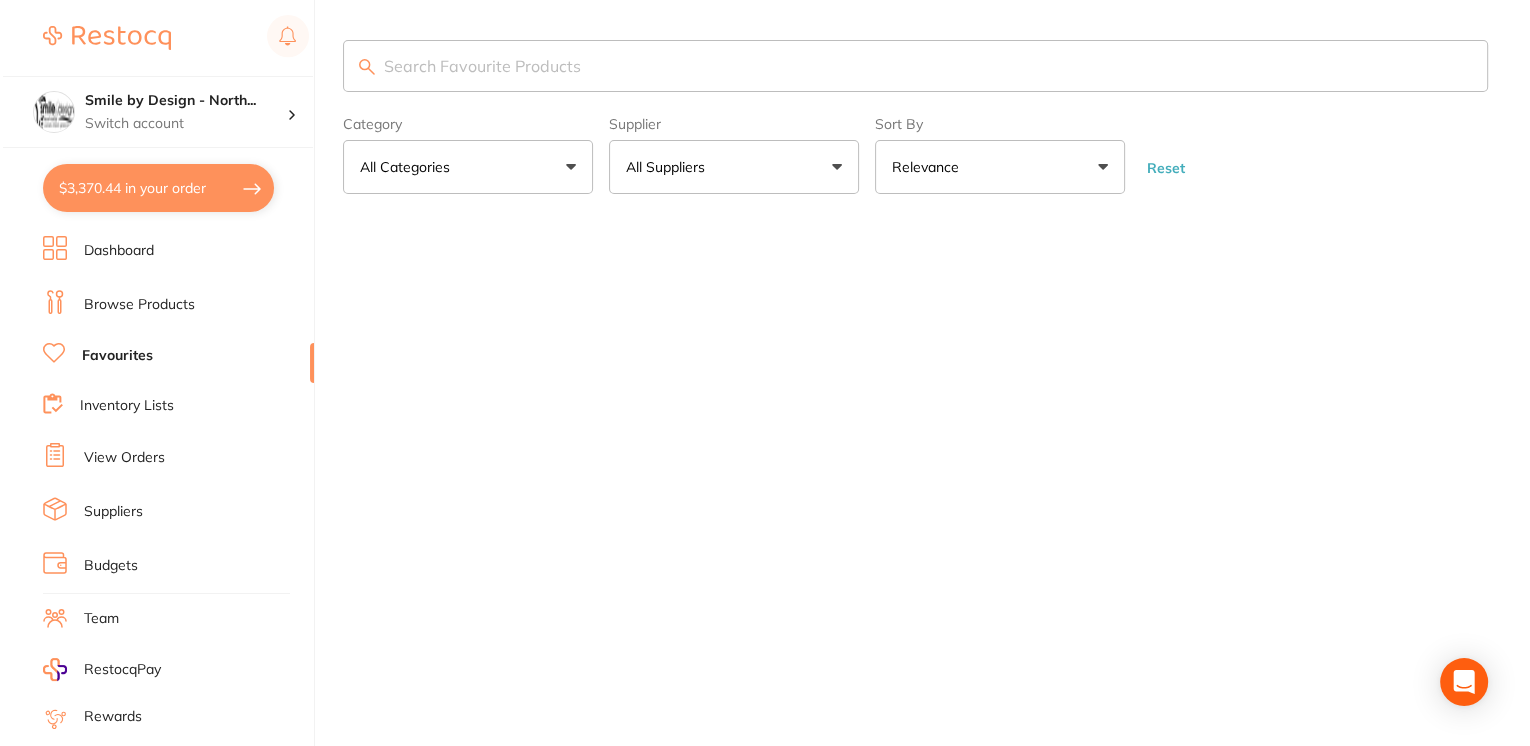 scroll, scrollTop: 0, scrollLeft: 0, axis: both 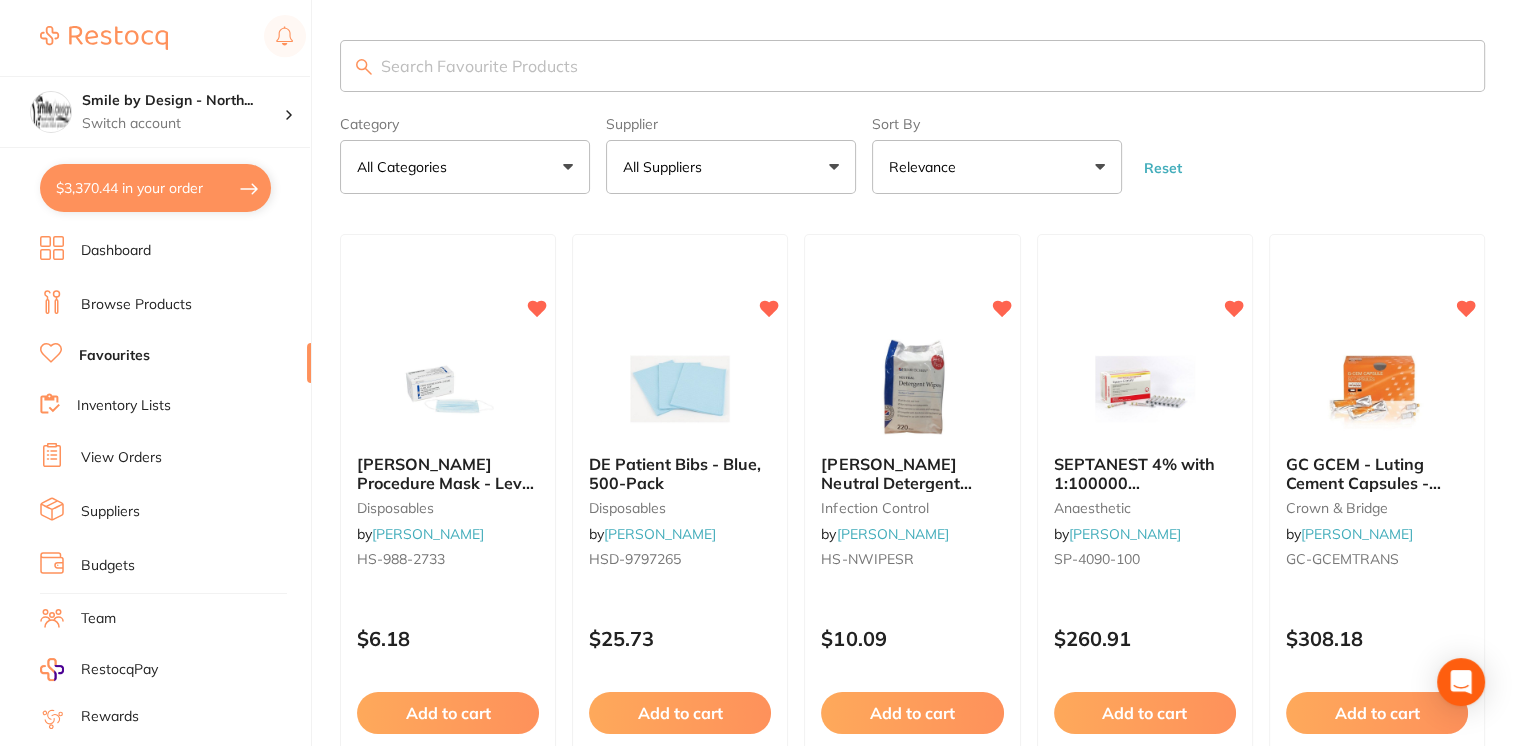 click on "$3,370.44   in your order" at bounding box center (155, 188) 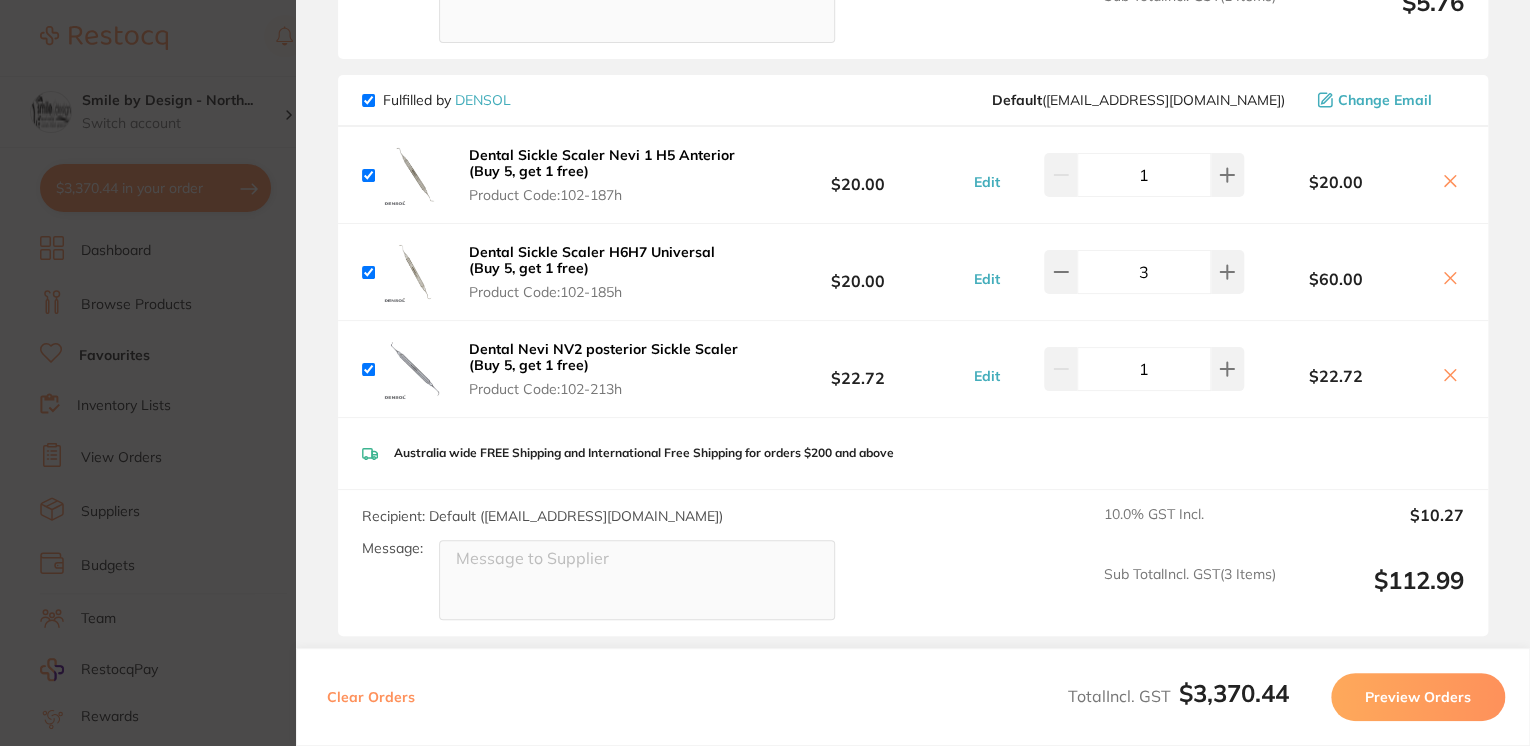 scroll, scrollTop: 4400, scrollLeft: 0, axis: vertical 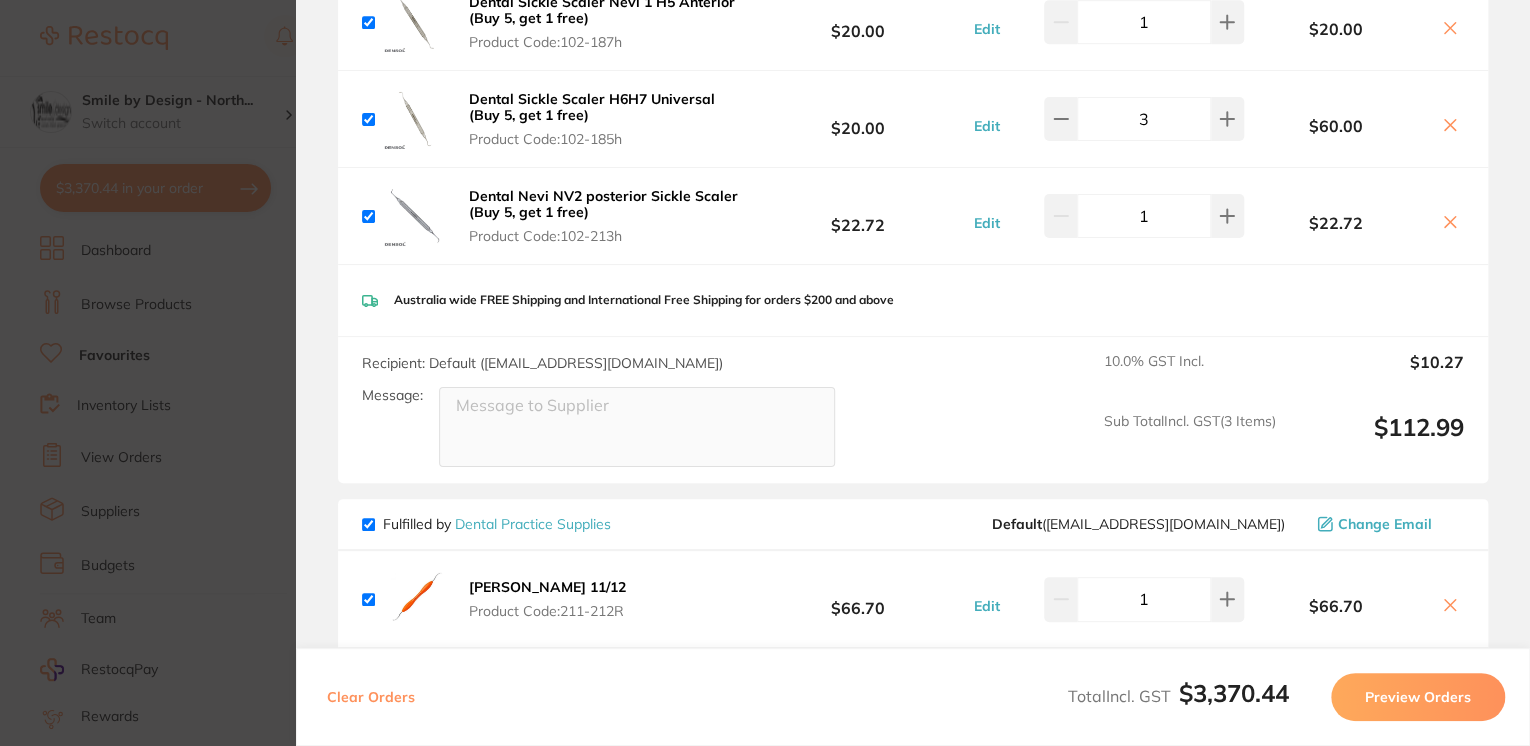 click on "Update RRP Set your pre negotiated price for this item. Item Agreed RRP (excl. GST) --   Update as new default RRP Update RRP Review Orders Your orders are being processed and we will notify you once we have placed the orders. You may close this window Back to Preview Orders [DATE] 9:58 [PERSON_NAME] # 60520 Dentsply Sirona # 86424 [PERSON_NAME] # 86830 Ark Health # 86823 Matrixdental # 64586 Numedical # 81136 Amalgadent # 84286 Ivoclar Vivadent # 83421 [PERSON_NAME] Dental # 81998 DENSOL # 62051 Dental Practice Supplies # 62043 Deliver To omer Awadalgeed ( Smile by Design - [GEOGRAPHIC_DATA] ) [STREET_ADDRESS][PERSON_NAME] 02 9460 3566 [EMAIL_ADDRESS][DOMAIN_NAME] Select All Price Quantity Total Fulfilled by   [PERSON_NAME] Default ( [DOMAIN_NAME][EMAIL_ADDRESS][DOMAIN_NAME] ) Change Email   Sidekick Kit Chairside   Product Code:  HF-SDKKIT     $775.45 Edit     1         $775.45   Sharpening STONE [US_STATE] [PERSON_NAME] #5 Hard Fine Grit   Product Code:  HF-SS5     $248.18 Edit     1         $248.18     Product Code:      Edit" at bounding box center [765, 373] 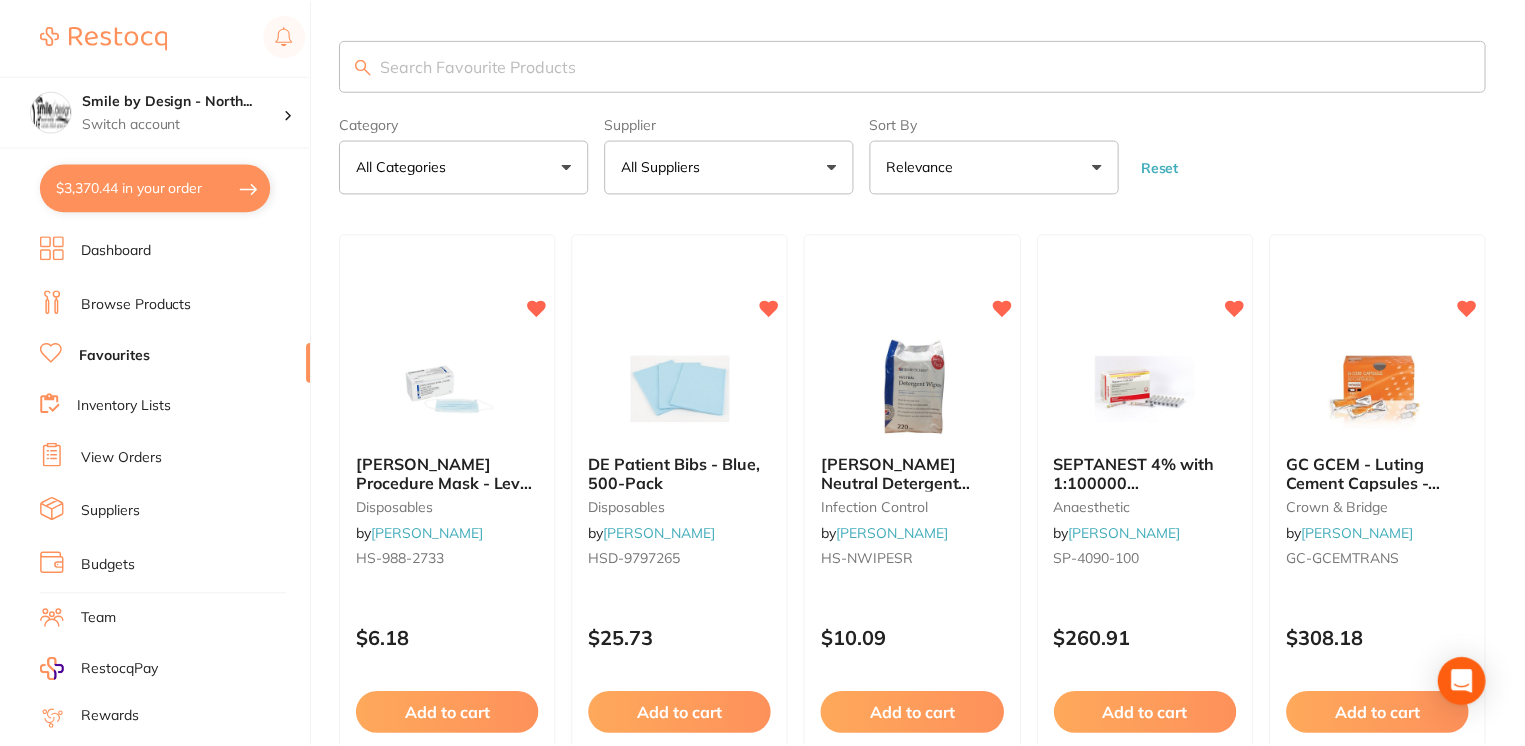 scroll, scrollTop: 133, scrollLeft: 0, axis: vertical 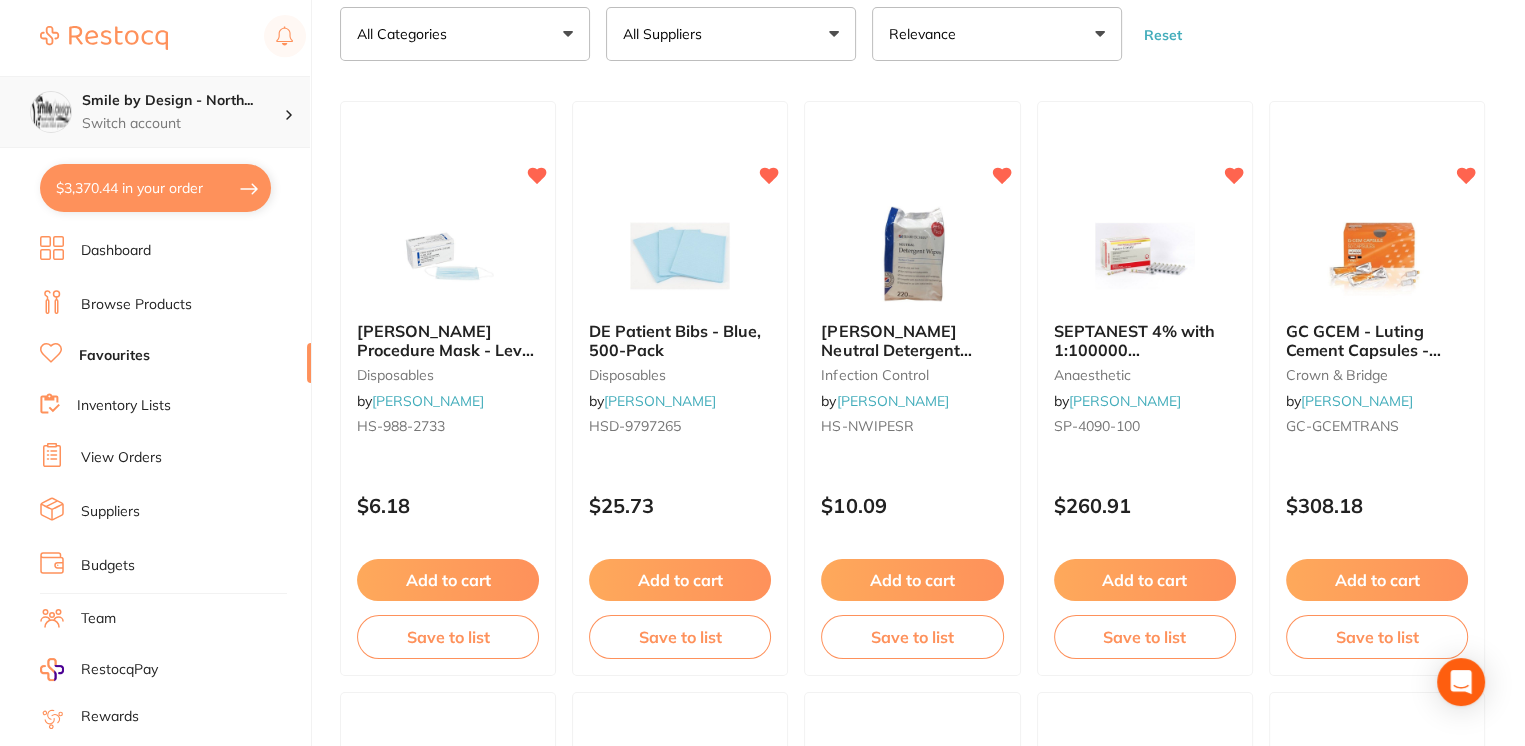 click on "Smile by Design - North..." at bounding box center [183, 101] 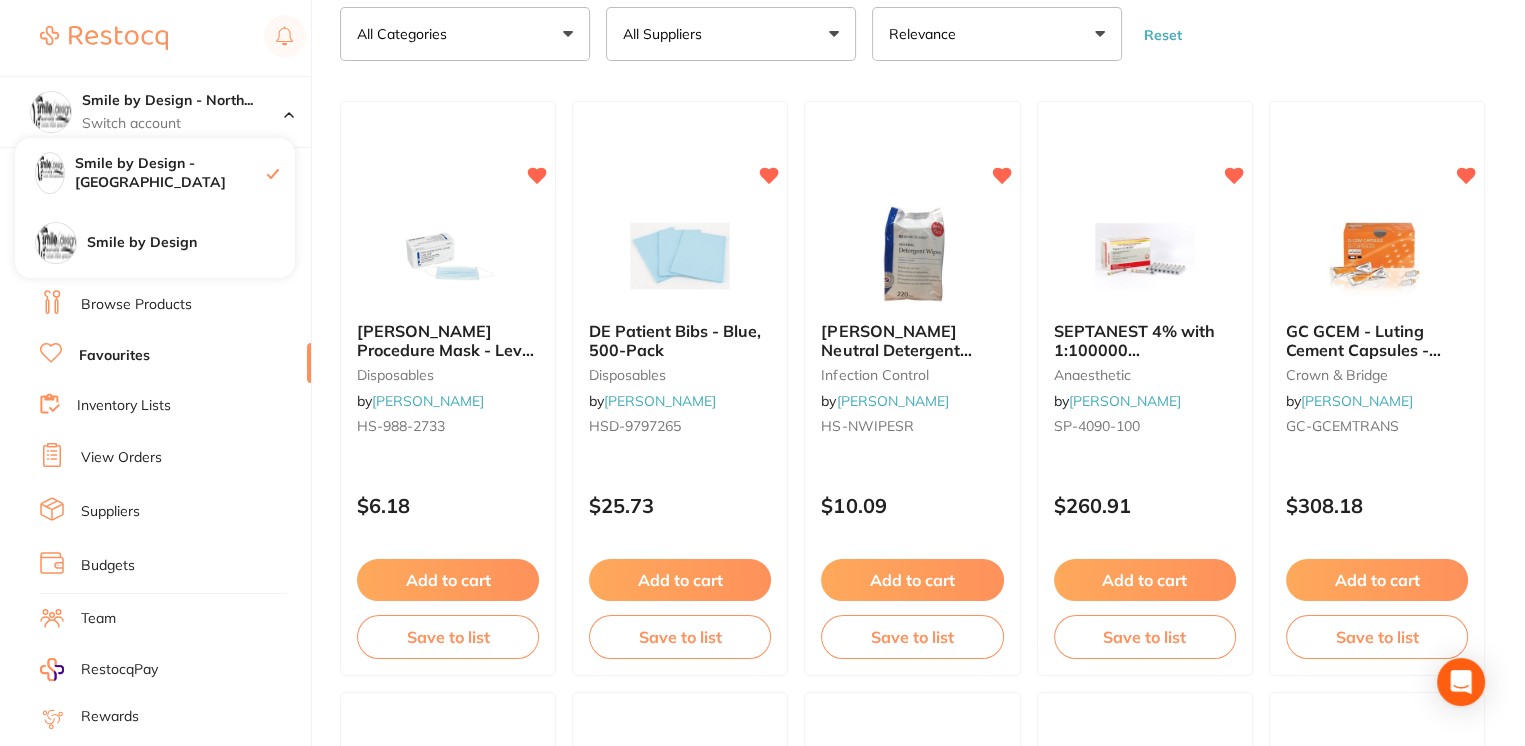 click on "$3,370.44 Smile by Design - North... Switch account Smile by Design - [GEOGRAPHIC_DATA] Smile by Design $3,370.44   in your order Dashboard Browse Products Favourites Inventory Lists View Orders Suppliers Budgets Team RestocqPay Rewards Subscriptions Account Support Log Out Category All Categories All Categories anaesthetic articulating burs crown & bridge disposables impression Infection Control instruments laboratory [MEDICAL_DATA] orthodontics other preventative restorative & cosmetic xrays/imaging Clear Category   false    All Categories Category All Categories anaesthetic articulating burs crown & bridge disposables impression Infection Control instruments laboratory [MEDICAL_DATA] orthodontics other preventative restorative & cosmetic xrays/imaging Supplier All Suppliers All Suppliers Dentsply Sirona AB Orthodontics [PERSON_NAME] Dental AHP Dental and Medical Amalgadent Ark Health Dental Zone [PERSON_NAME] Dental Gunz Healthware [GEOGRAPHIC_DATA] [PERSON_NAME] [PERSON_NAME] Ivoclar Vivadent Matrixdental Clear Supplier   false    Gunz" at bounding box center (762, 240) 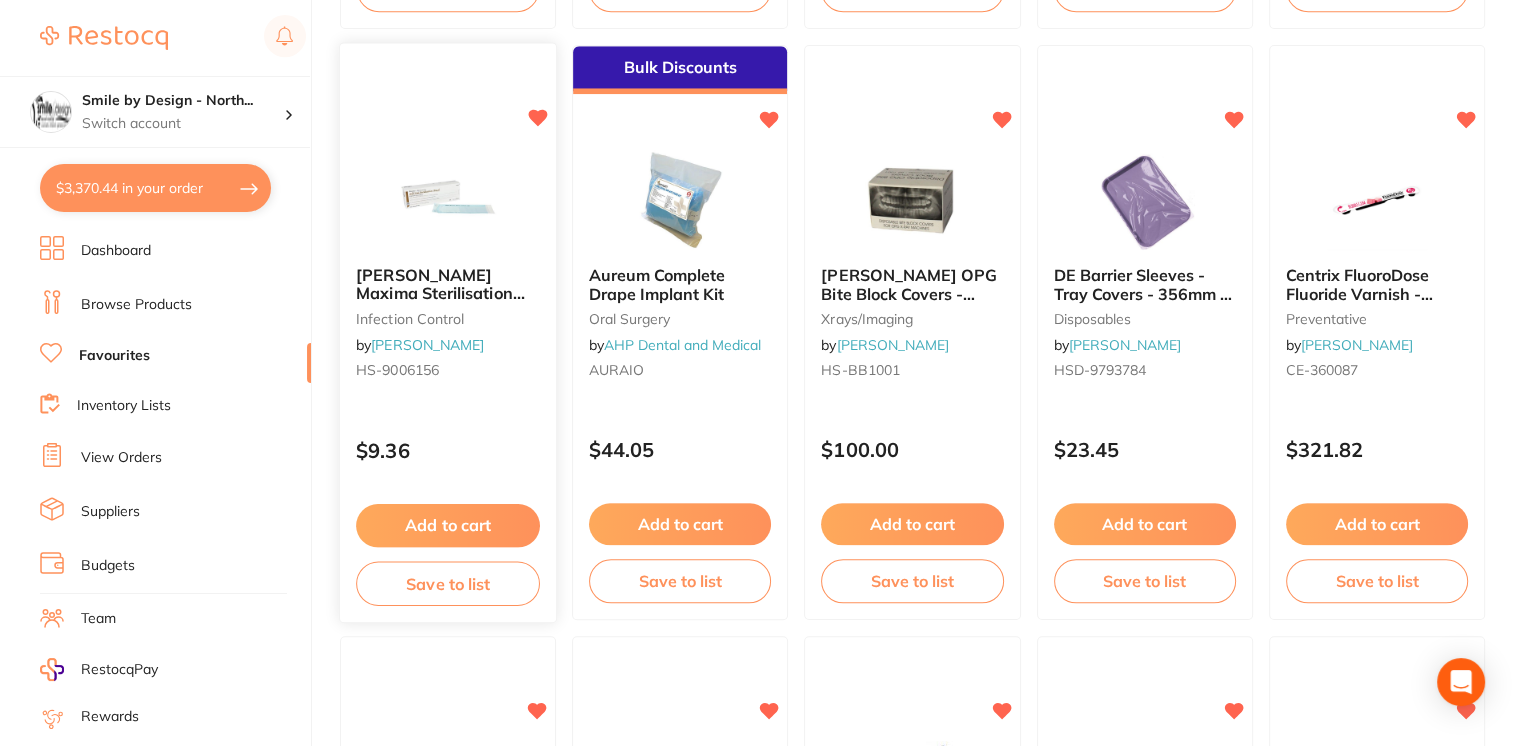 scroll, scrollTop: 2000, scrollLeft: 0, axis: vertical 